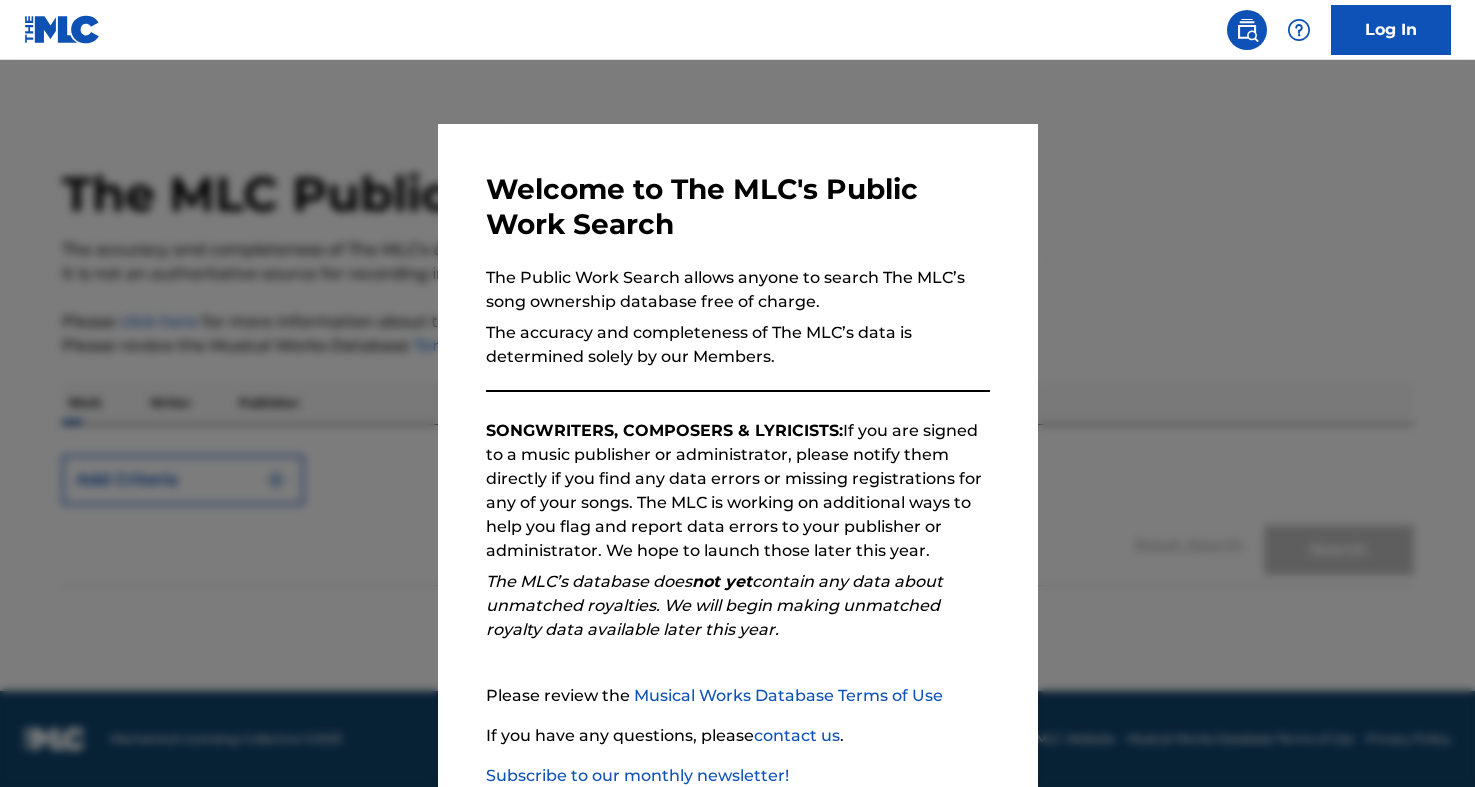 scroll, scrollTop: 0, scrollLeft: 0, axis: both 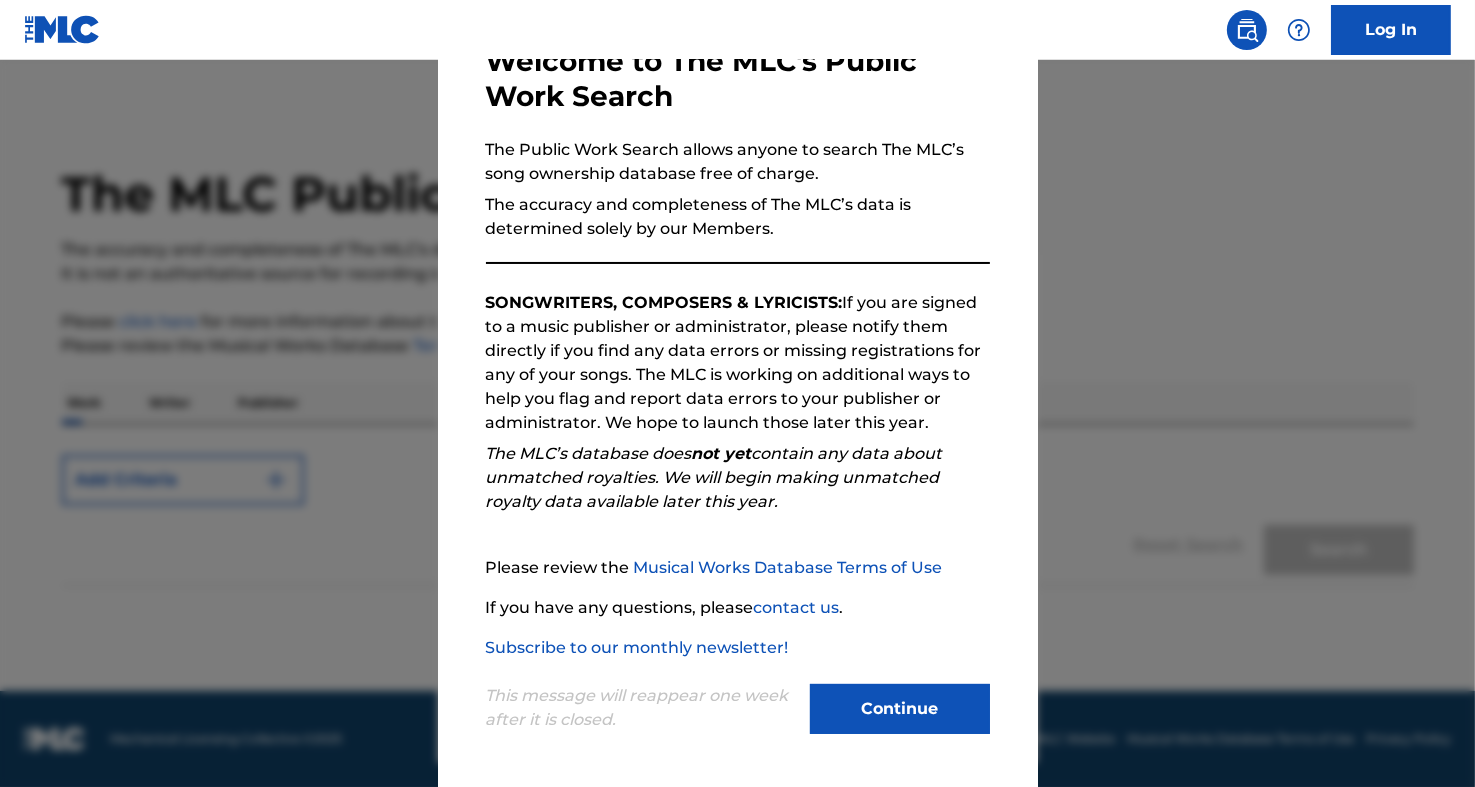 click on "Continue" at bounding box center (900, 709) 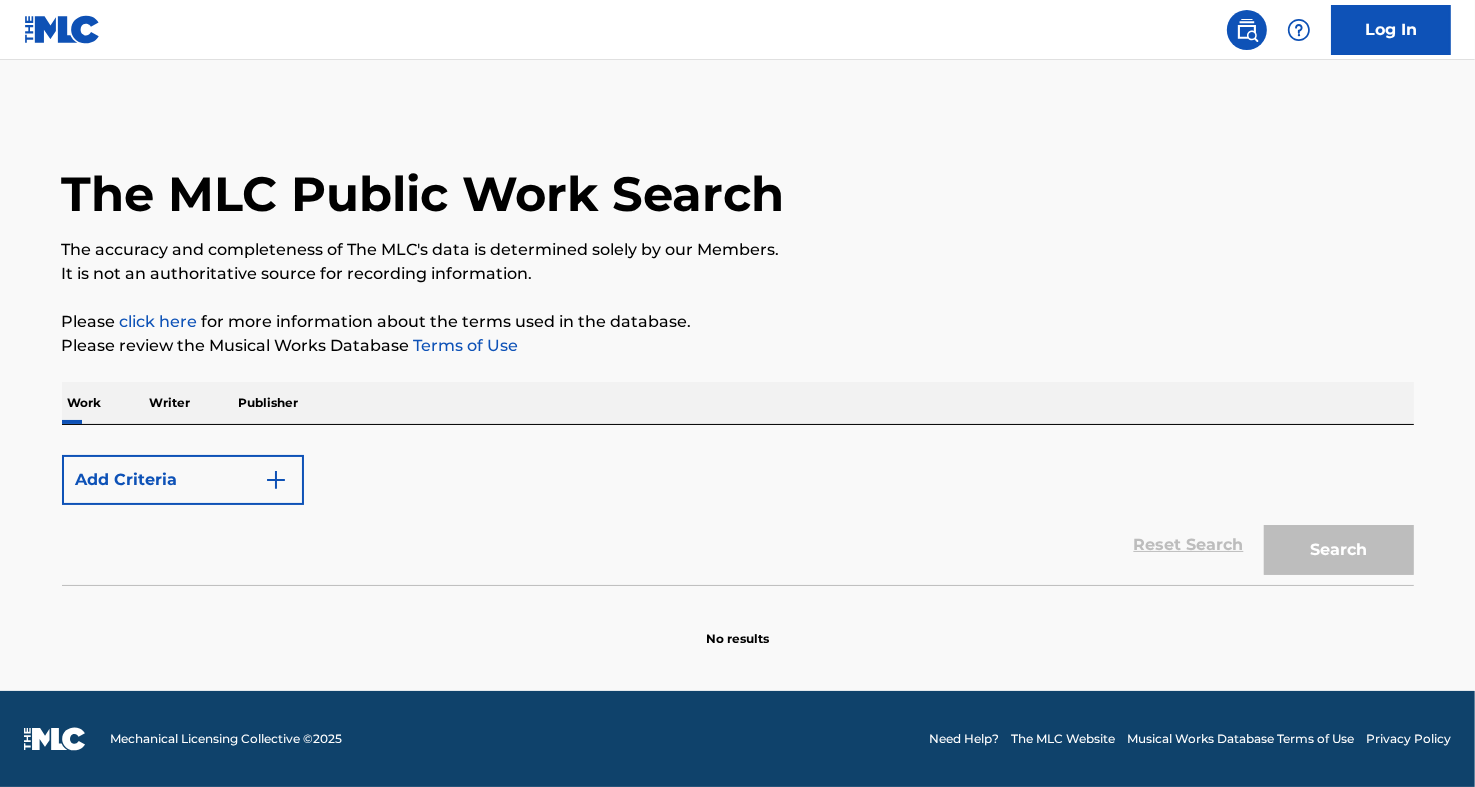 click on "Writer" at bounding box center [170, 403] 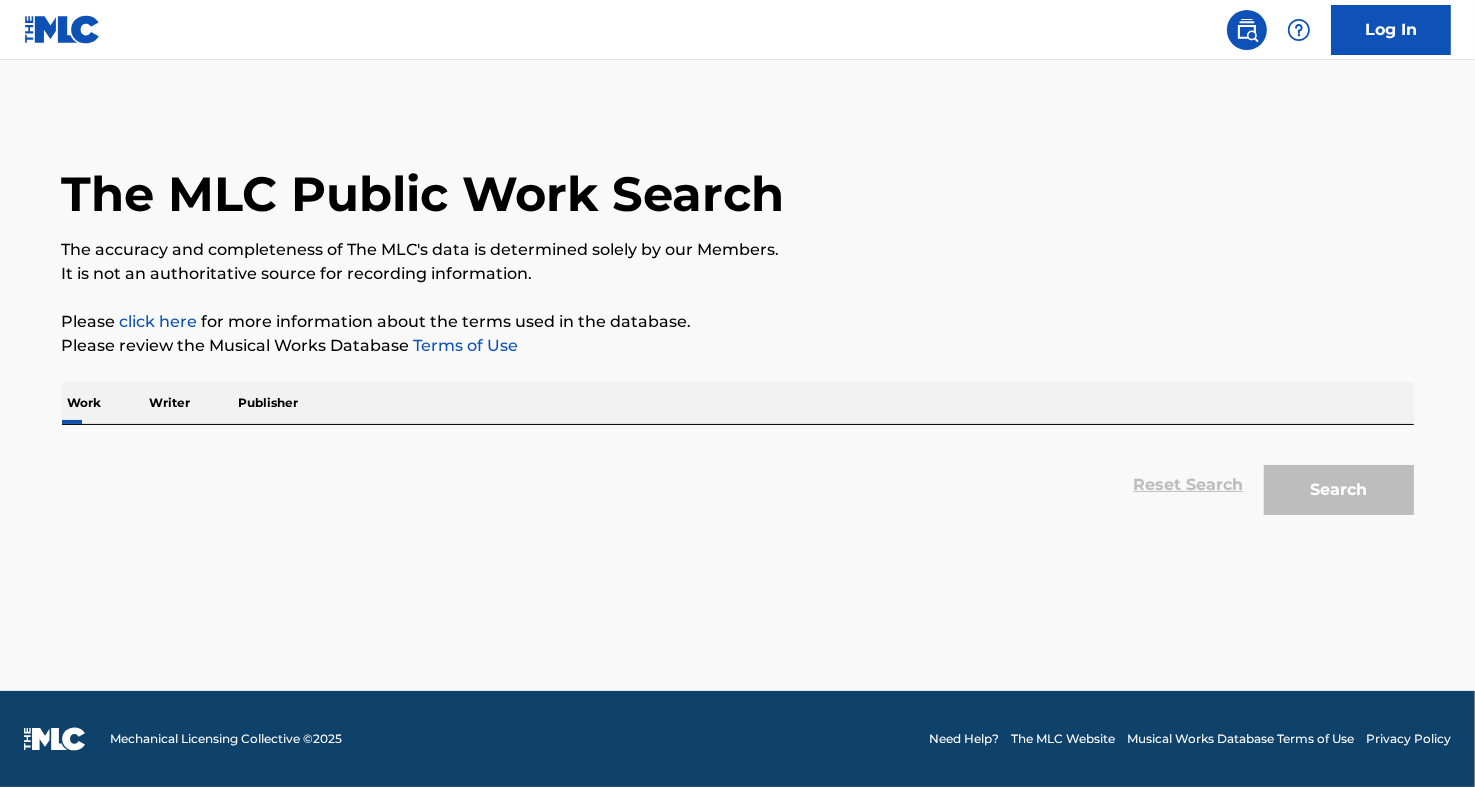 click on "Publisher" at bounding box center (269, 403) 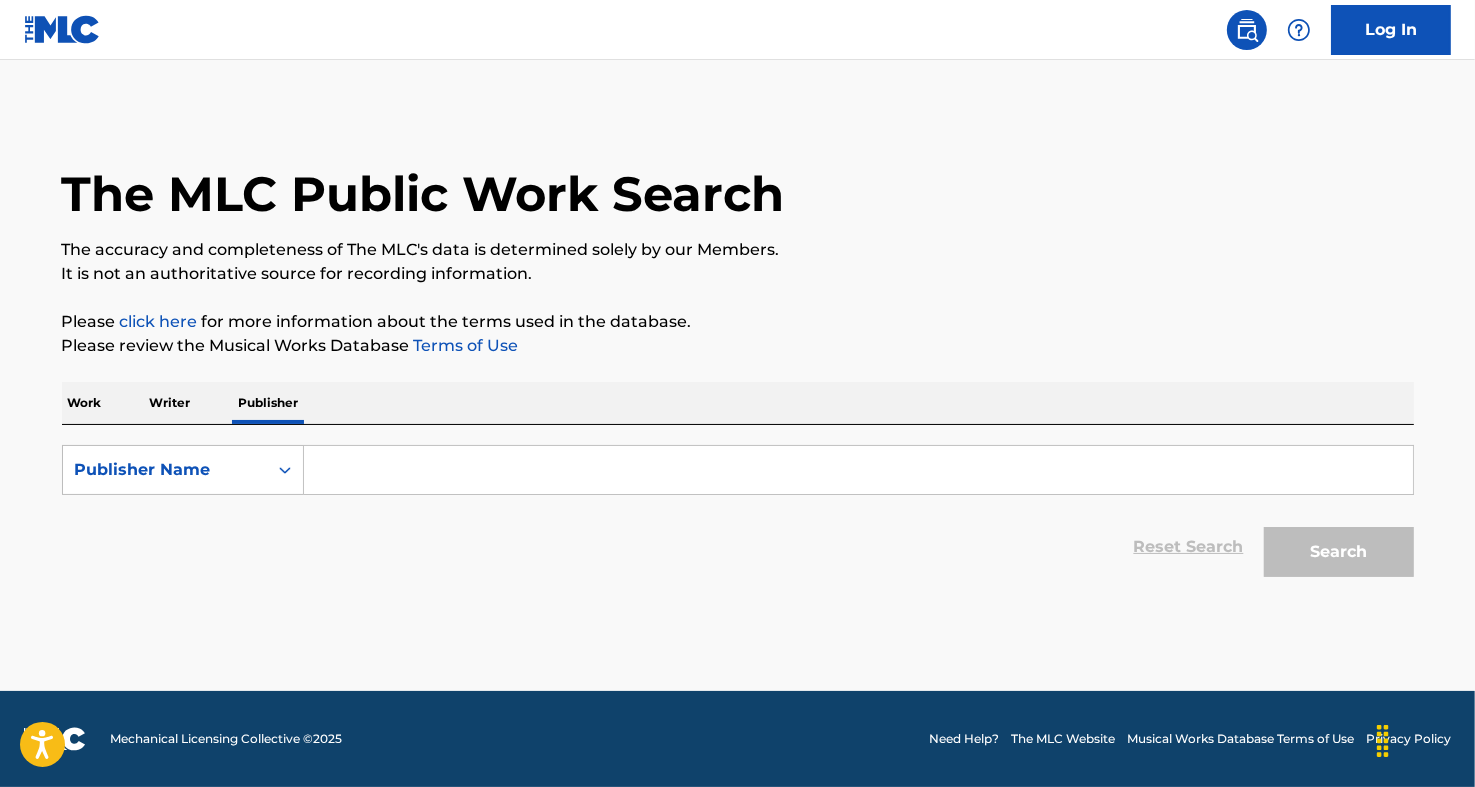 click on "Work" at bounding box center (85, 403) 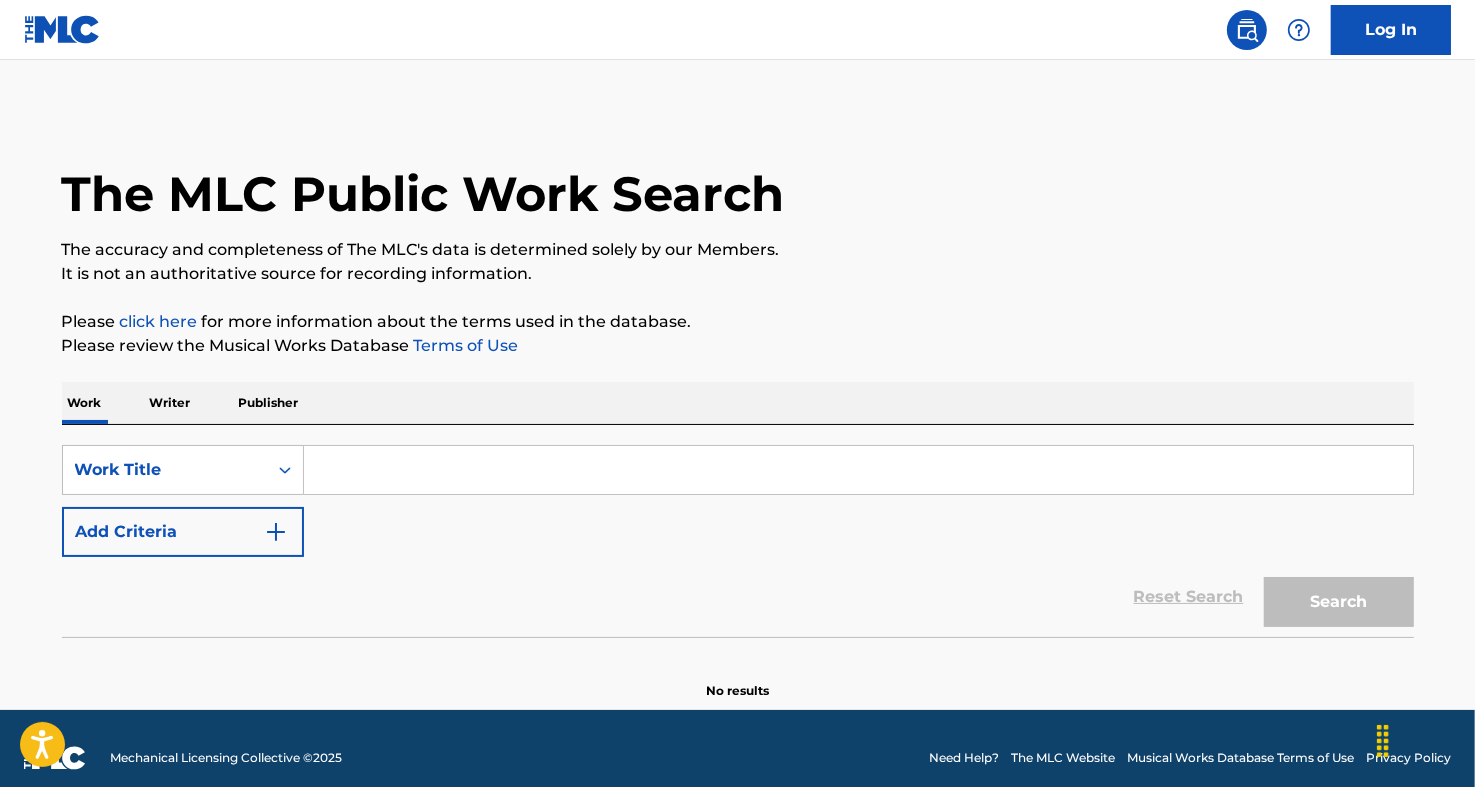 click at bounding box center [858, 470] 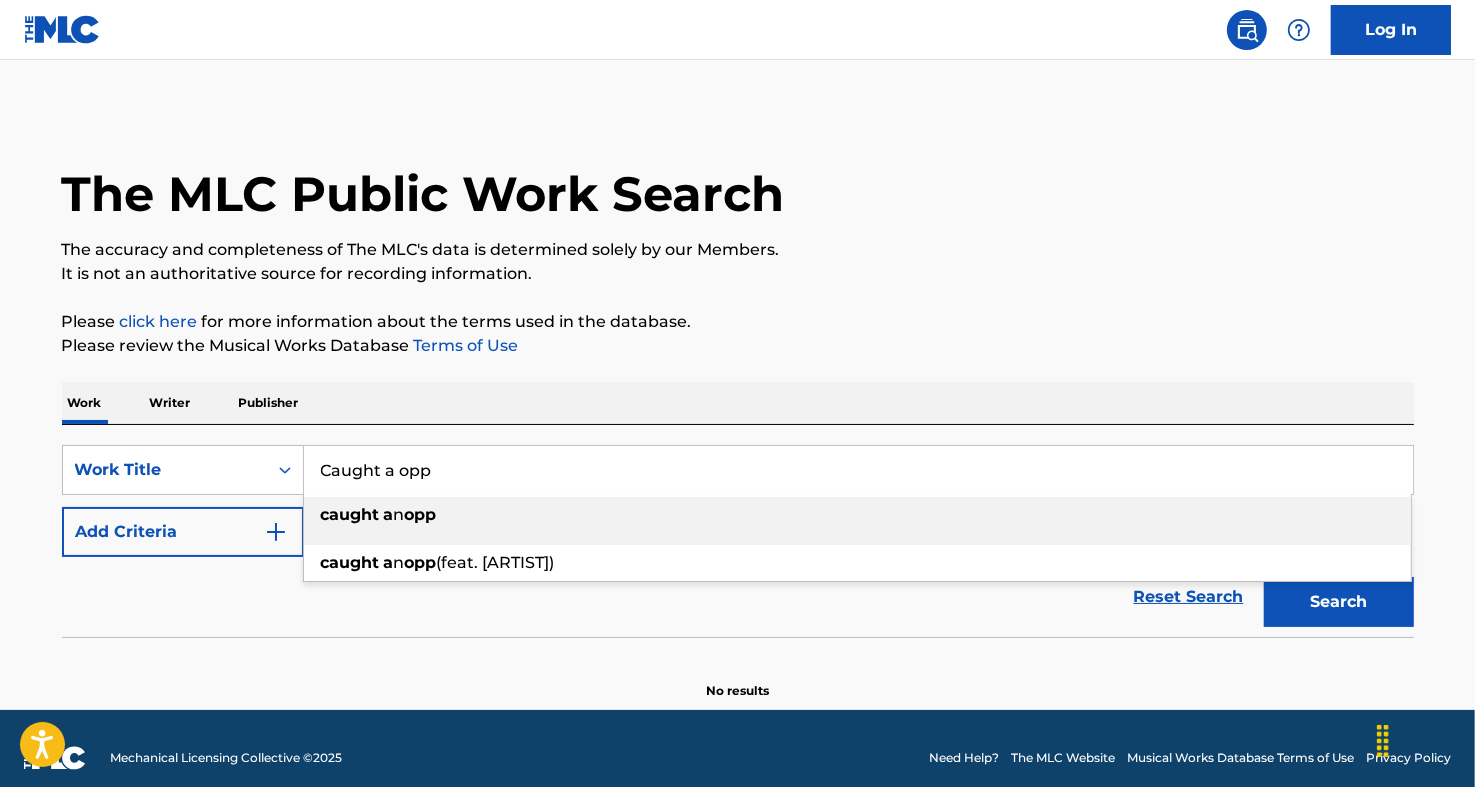 click on "caught   a n  opp" at bounding box center (857, 515) 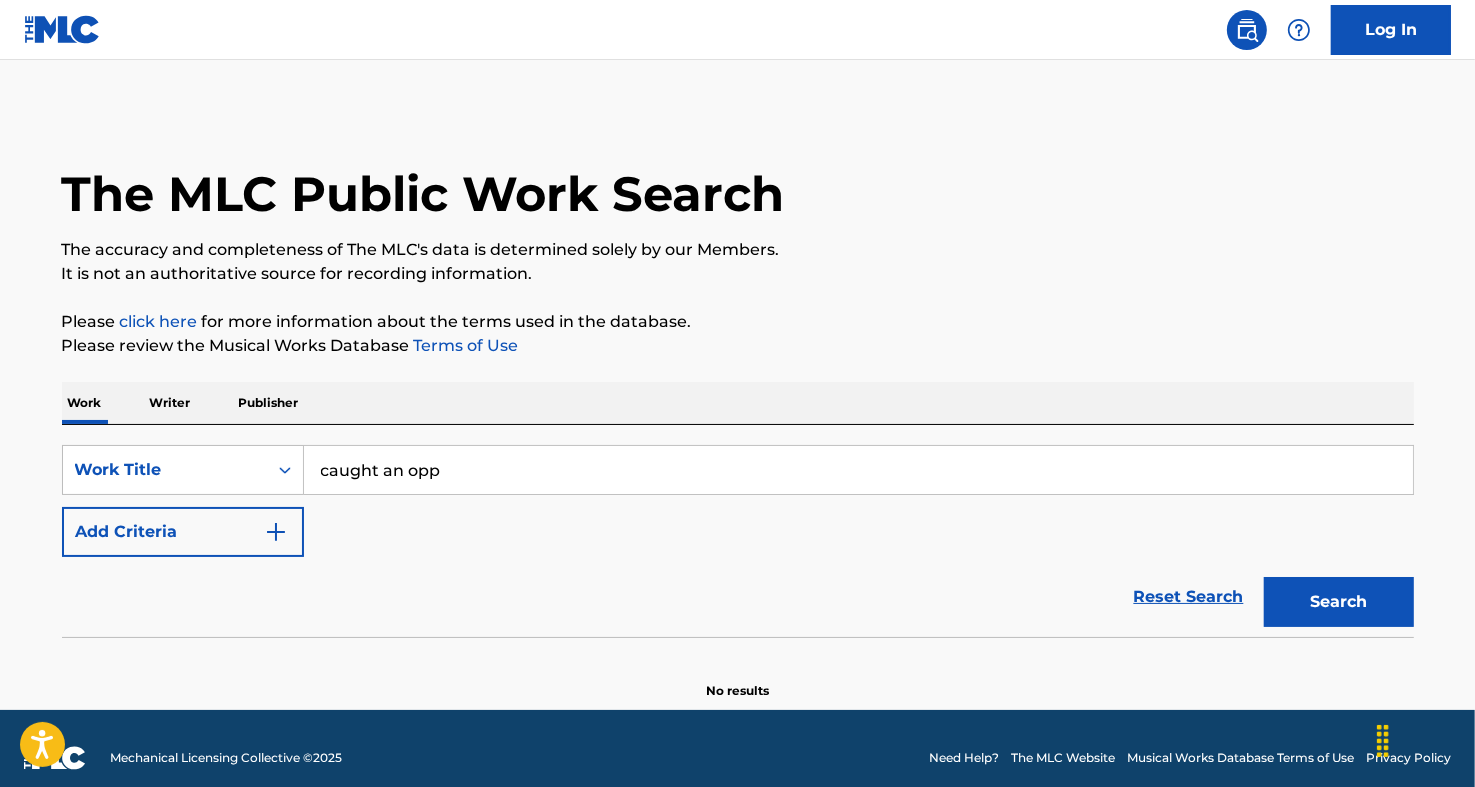 click on "Search" at bounding box center [1339, 602] 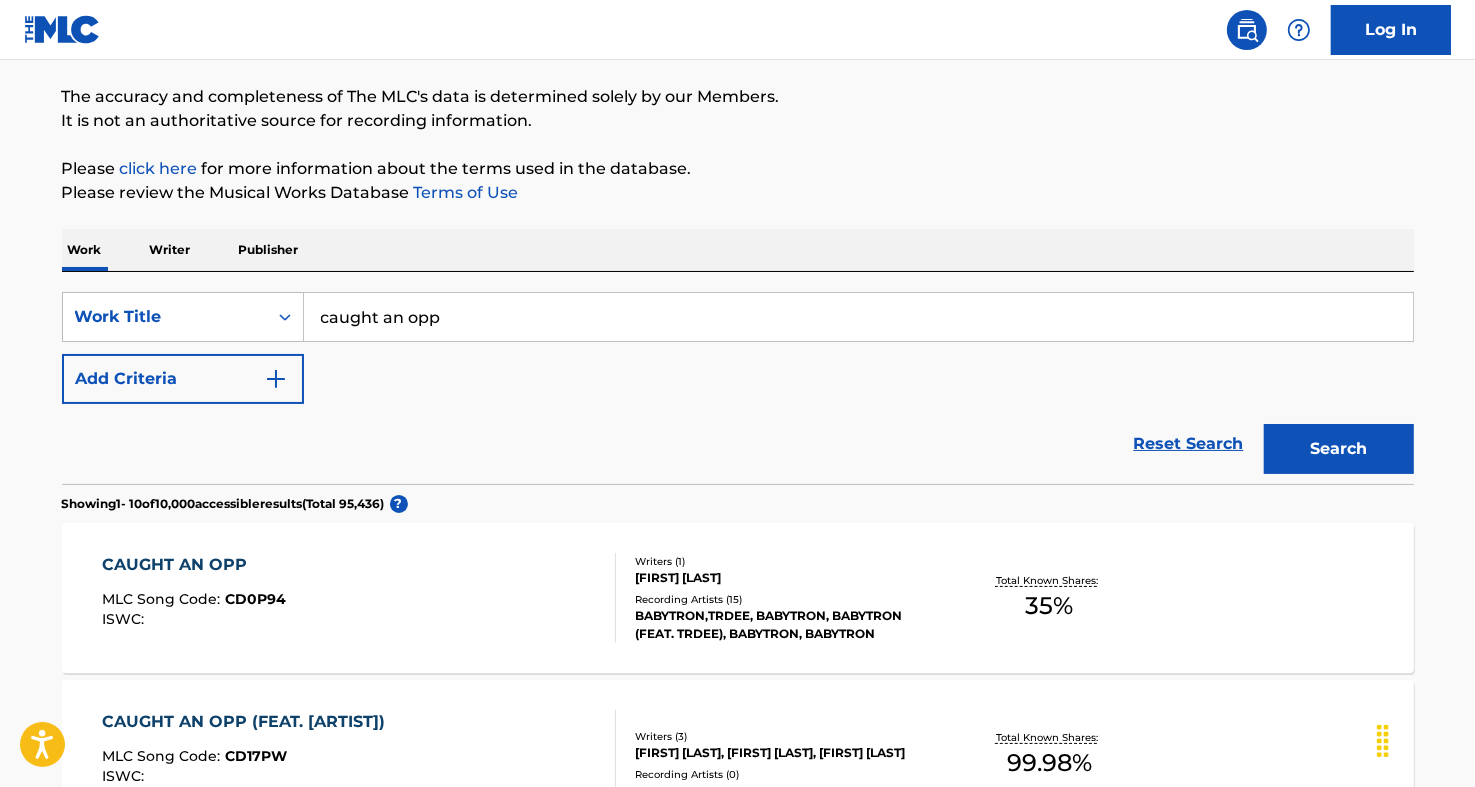 scroll, scrollTop: 300, scrollLeft: 0, axis: vertical 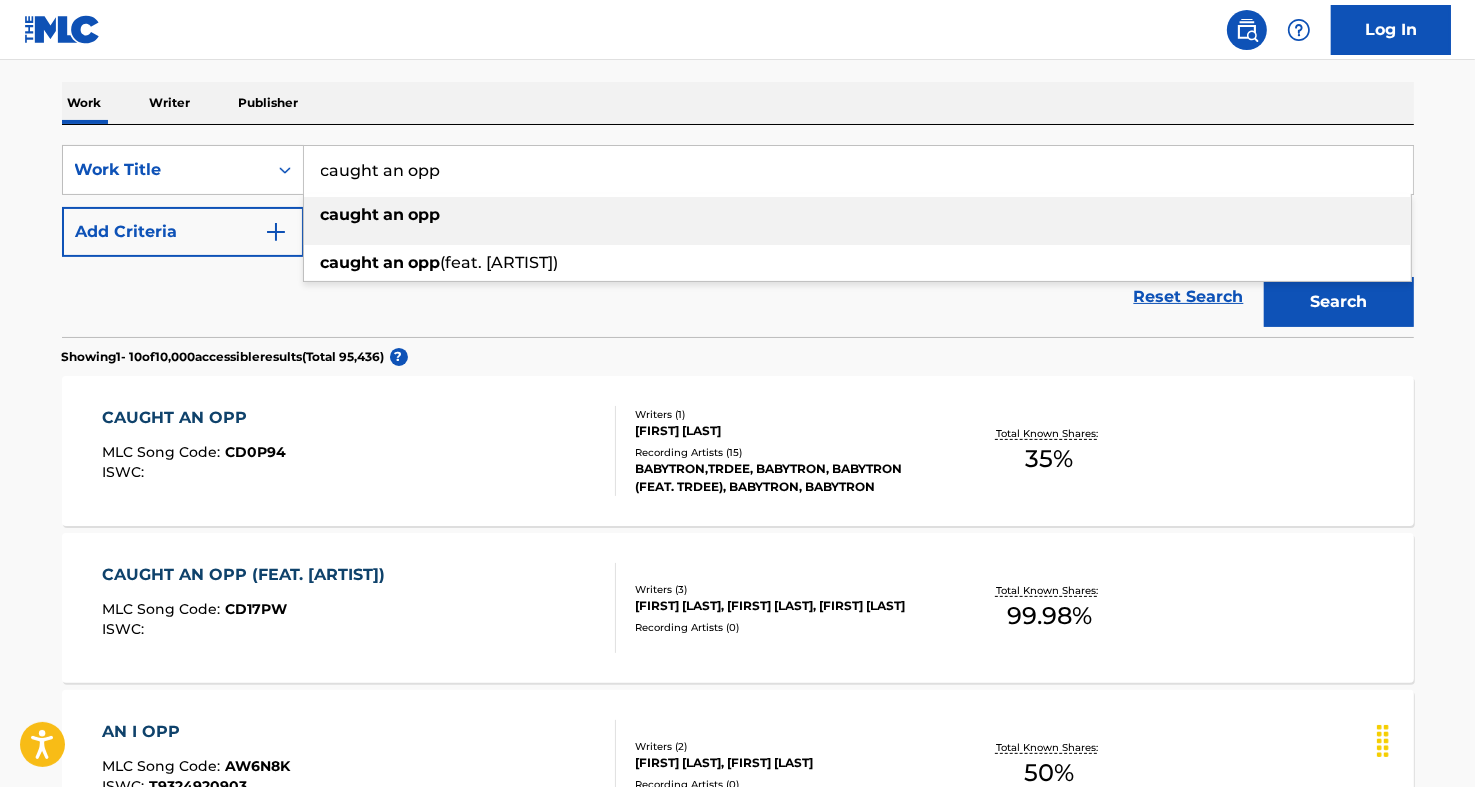 click on "caught an opp" at bounding box center (858, 170) 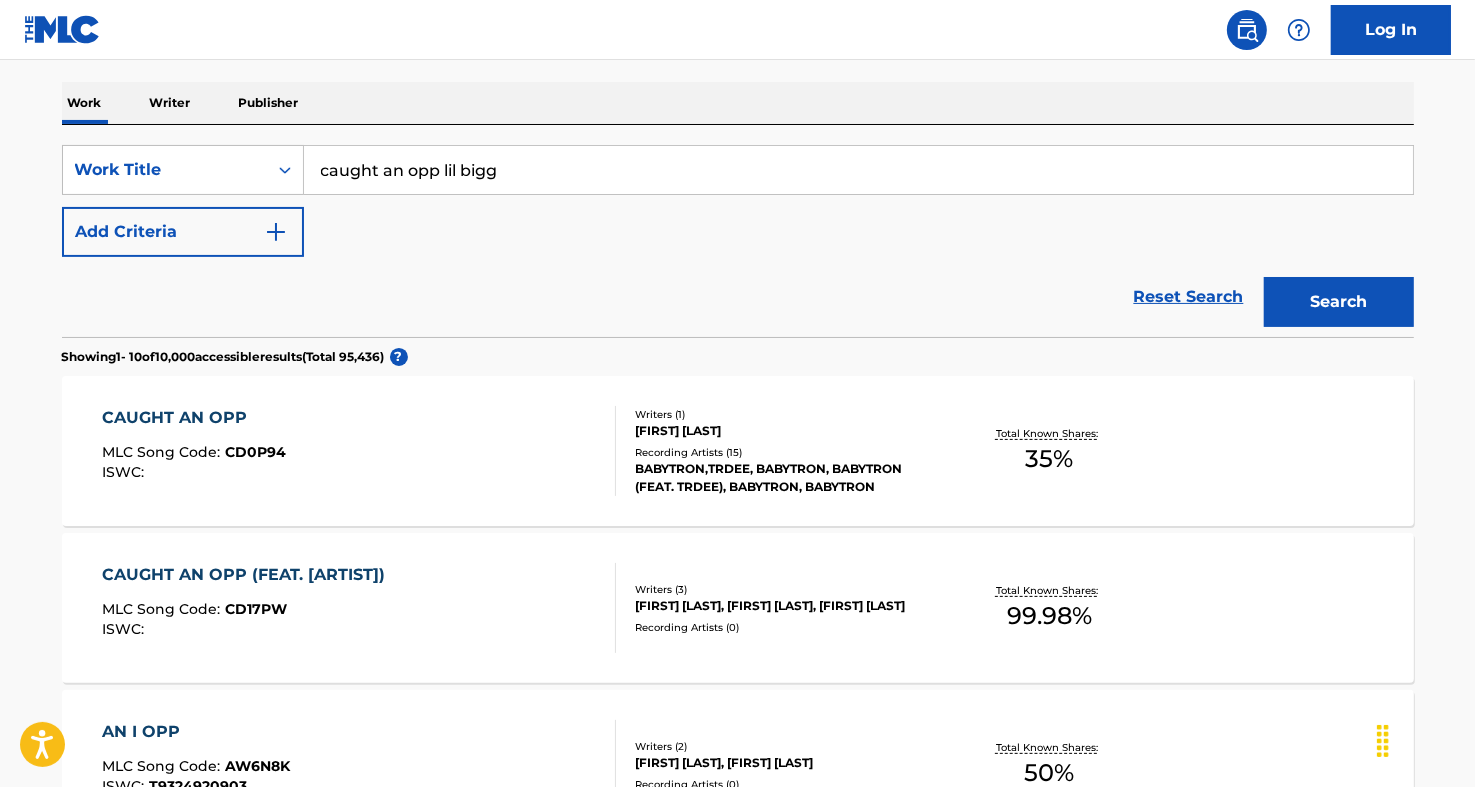 click on "Search" at bounding box center [1339, 302] 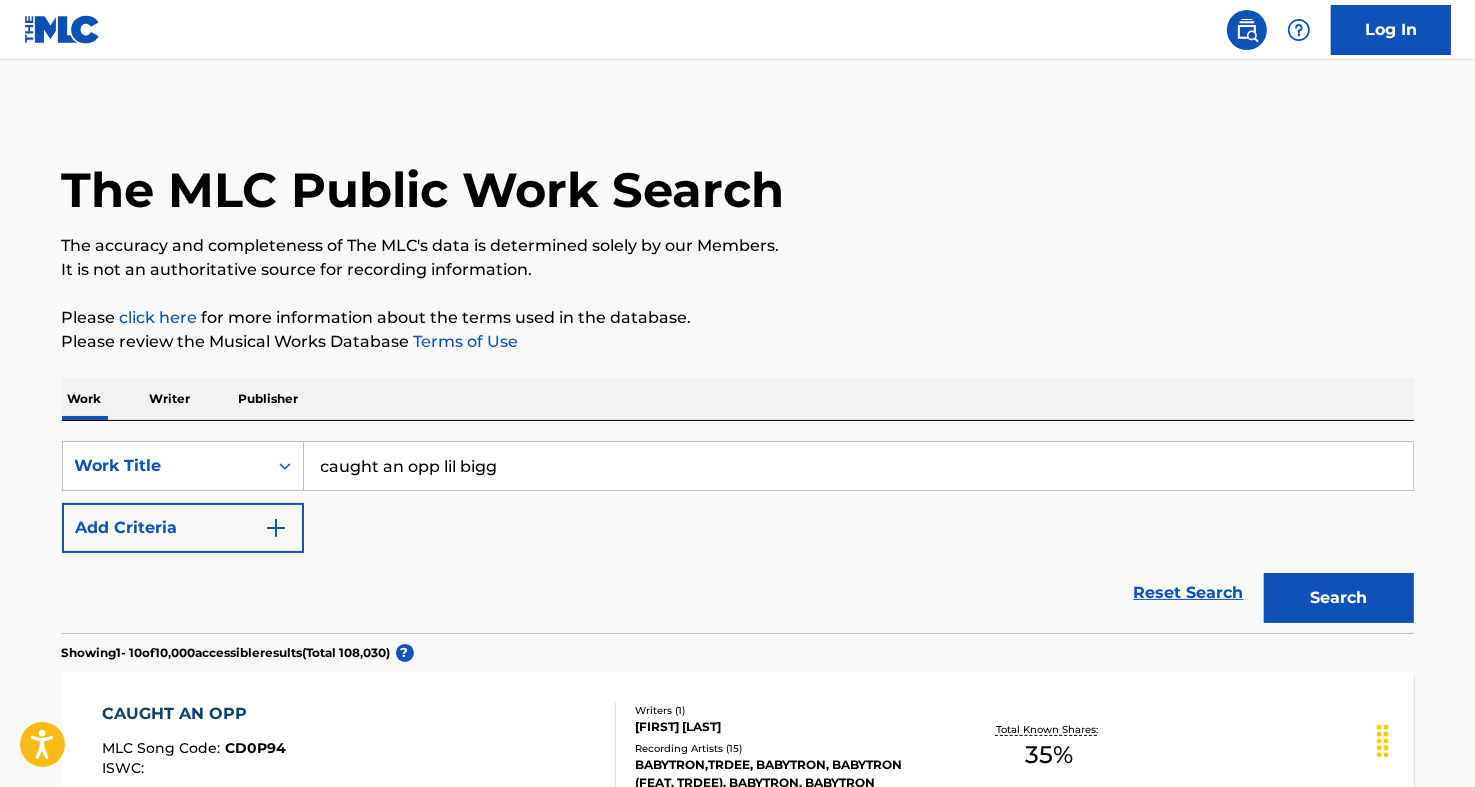 scroll, scrollTop: 0, scrollLeft: 0, axis: both 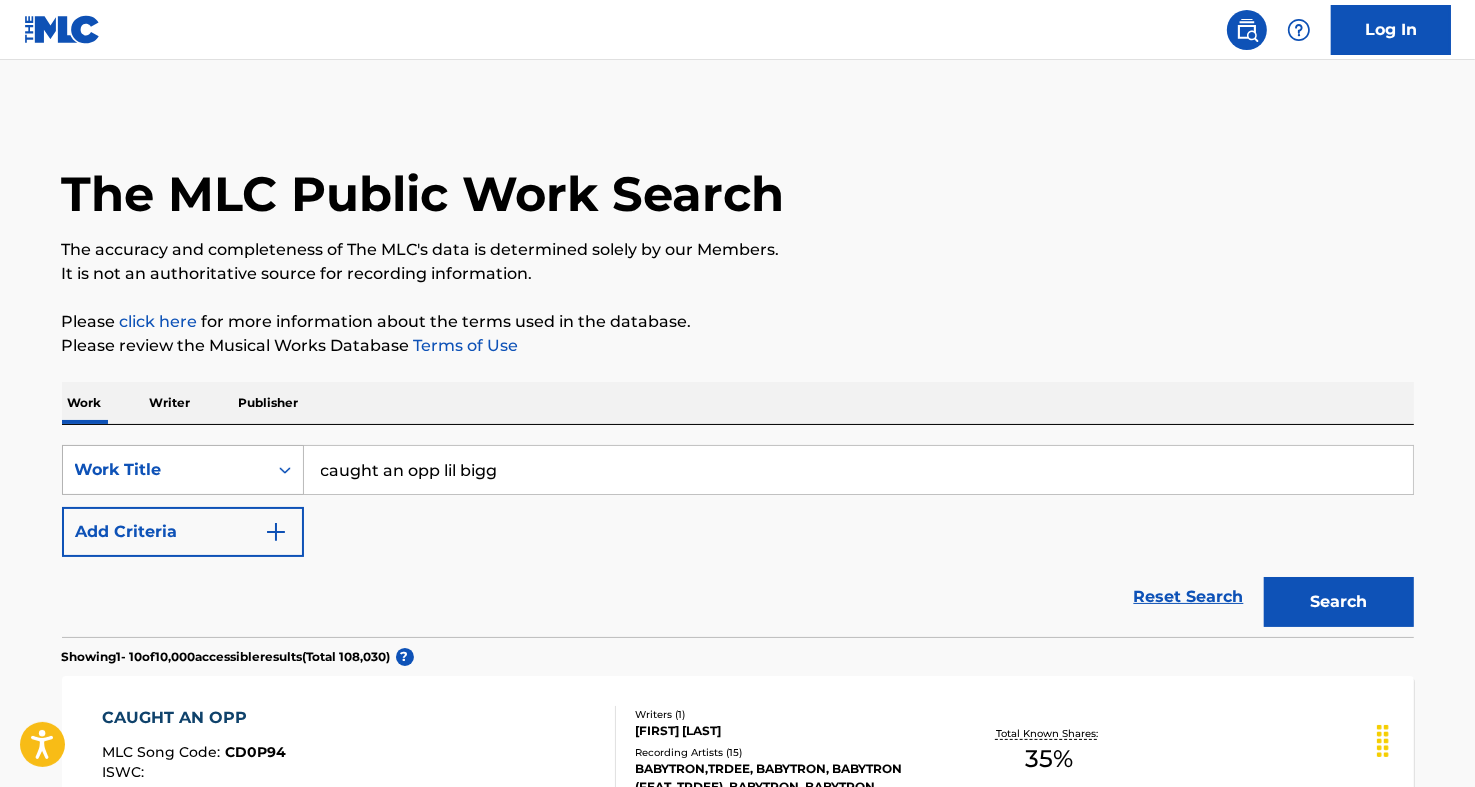 drag, startPoint x: 557, startPoint y: 456, endPoint x: 231, endPoint y: 468, distance: 326.2208 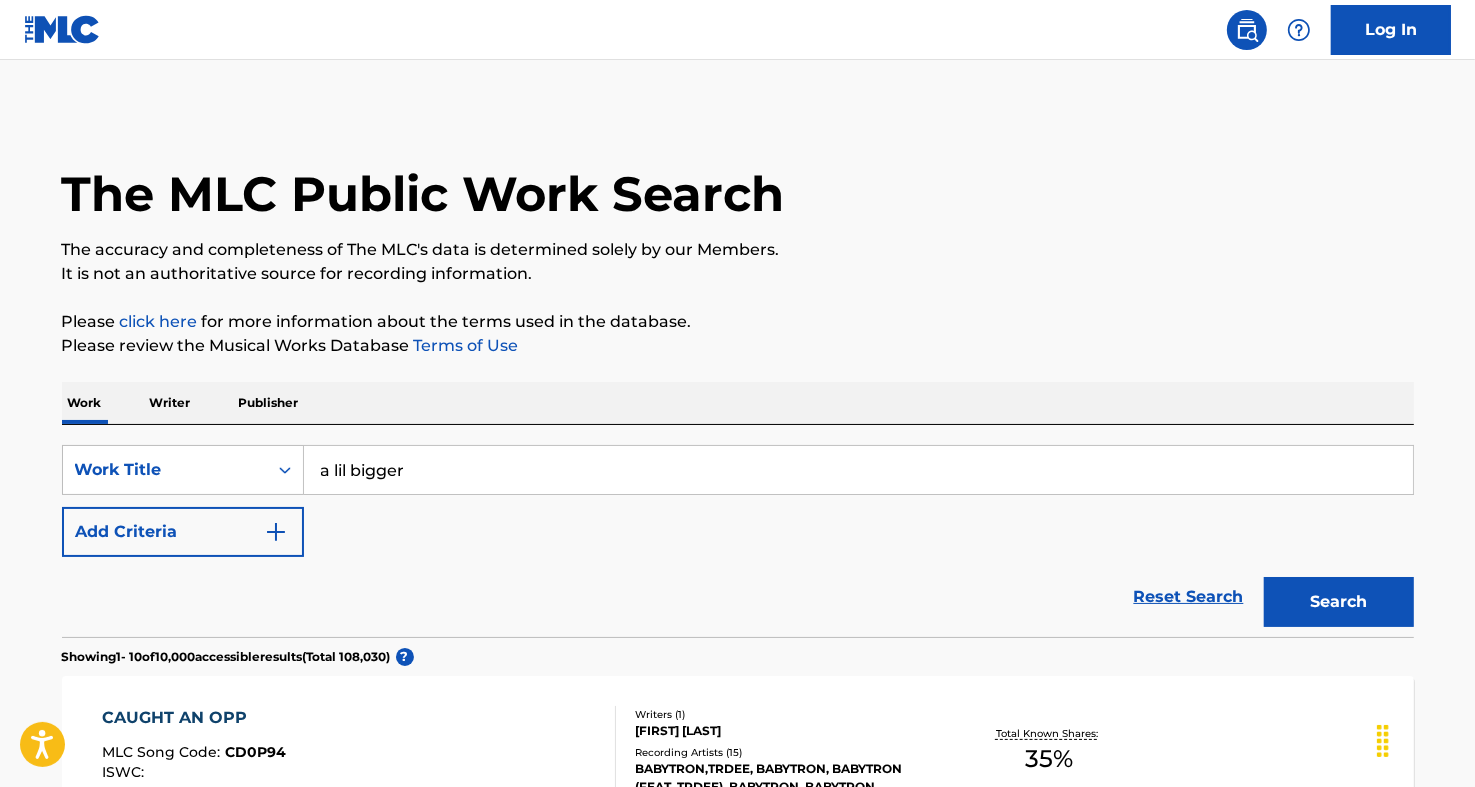 drag, startPoint x: 465, startPoint y: 470, endPoint x: 390, endPoint y: 472, distance: 75.026665 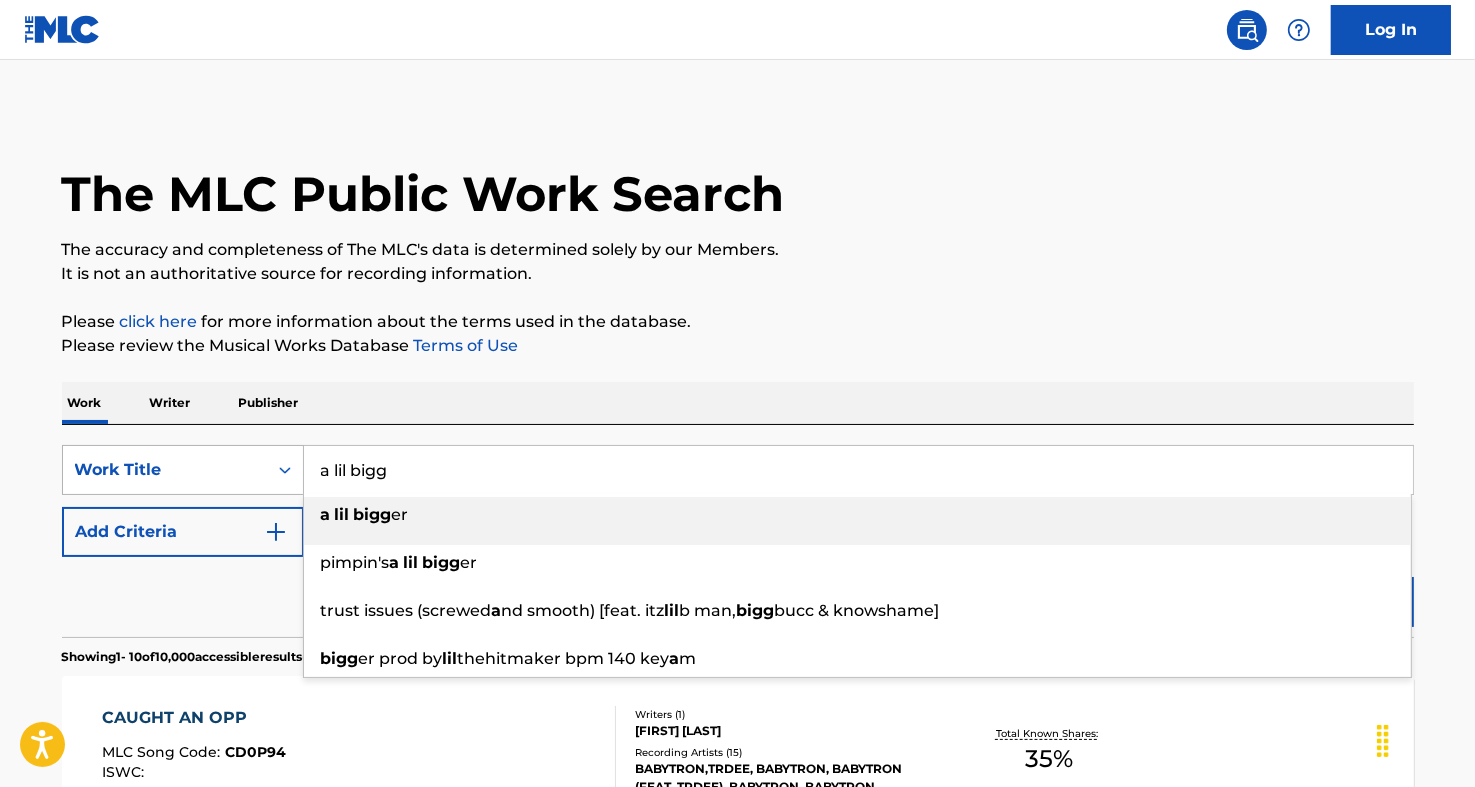 drag, startPoint x: 328, startPoint y: 472, endPoint x: 262, endPoint y: 468, distance: 66.1211 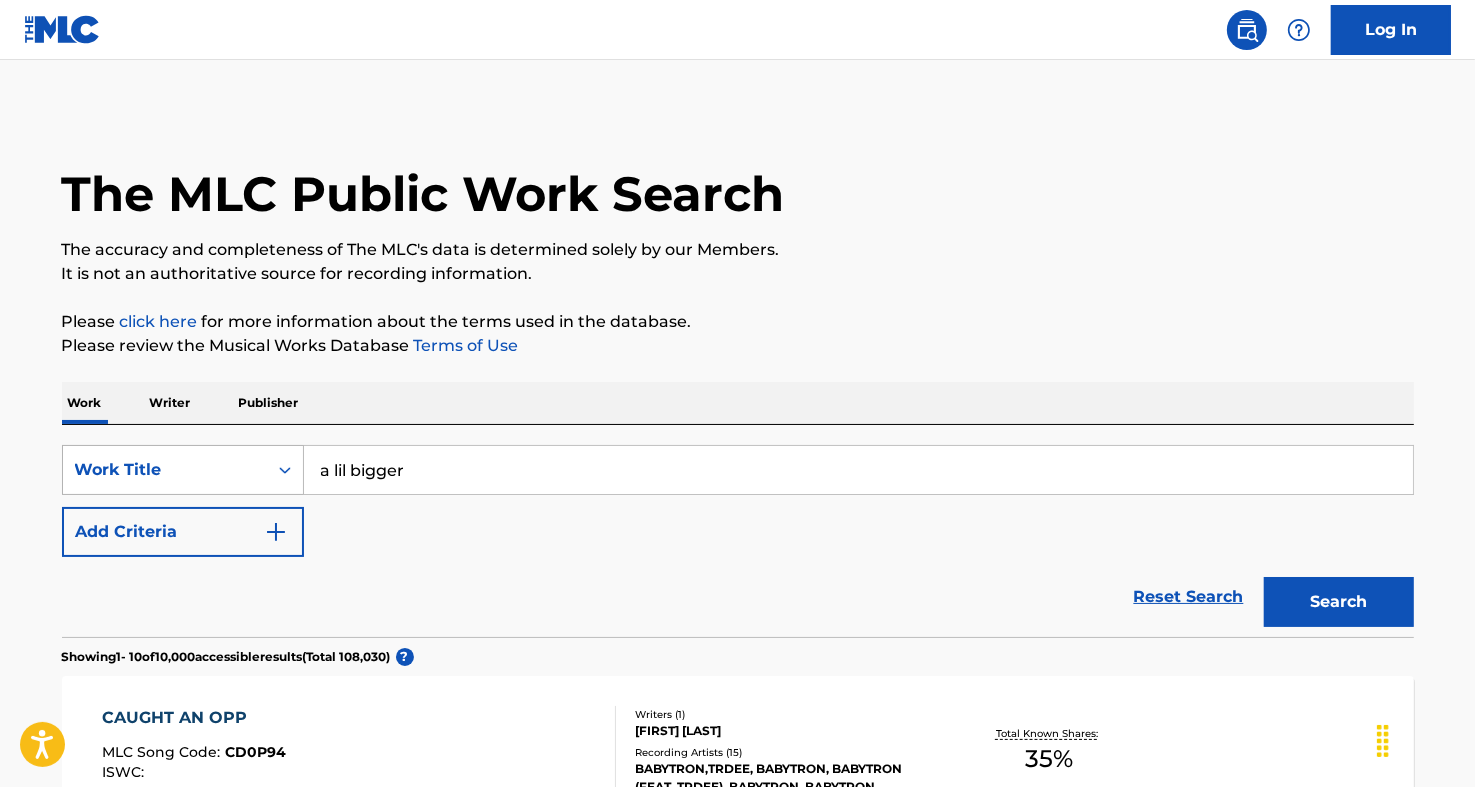 drag, startPoint x: 314, startPoint y: 478, endPoint x: 265, endPoint y: 482, distance: 49.162994 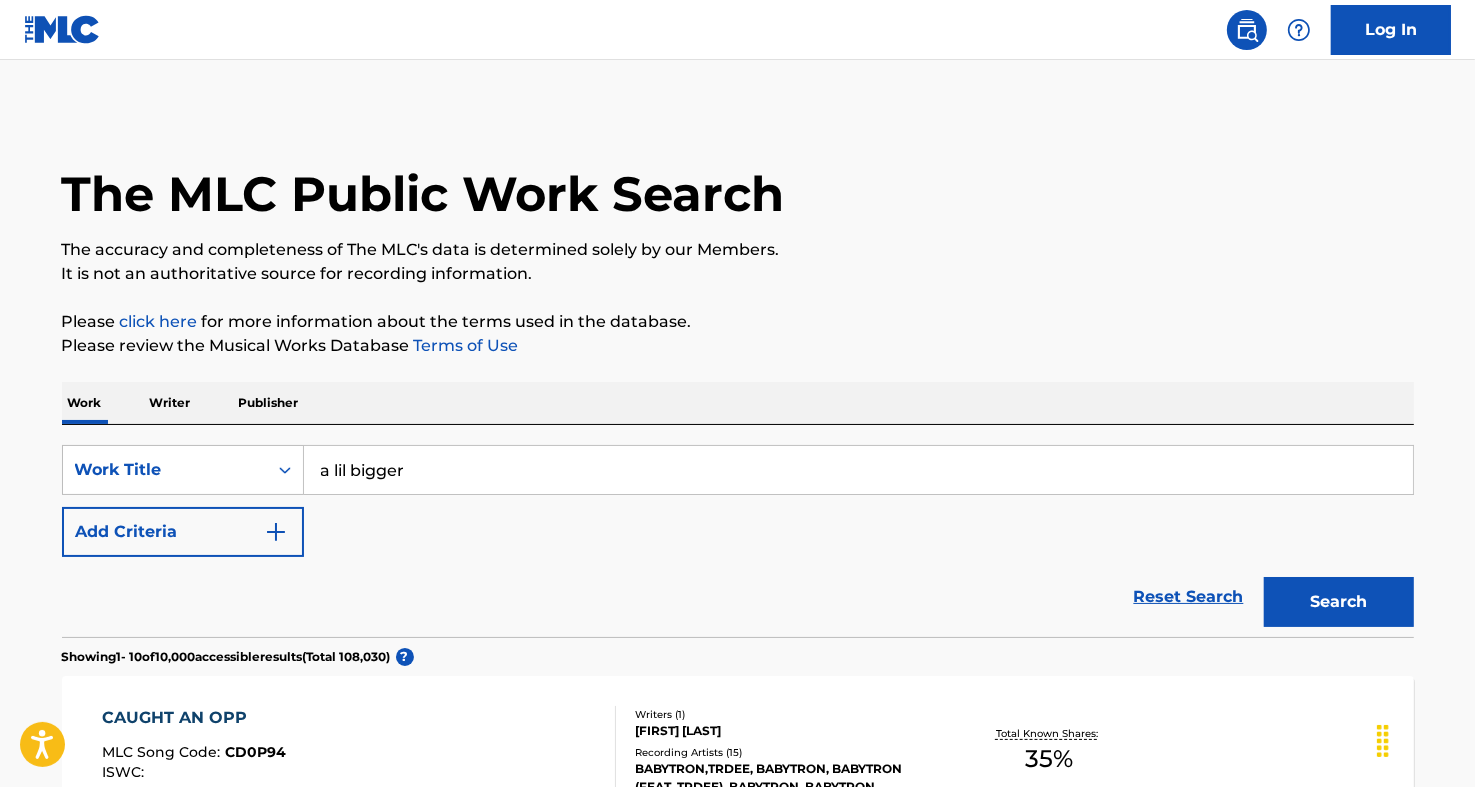 type on "a lil bigger" 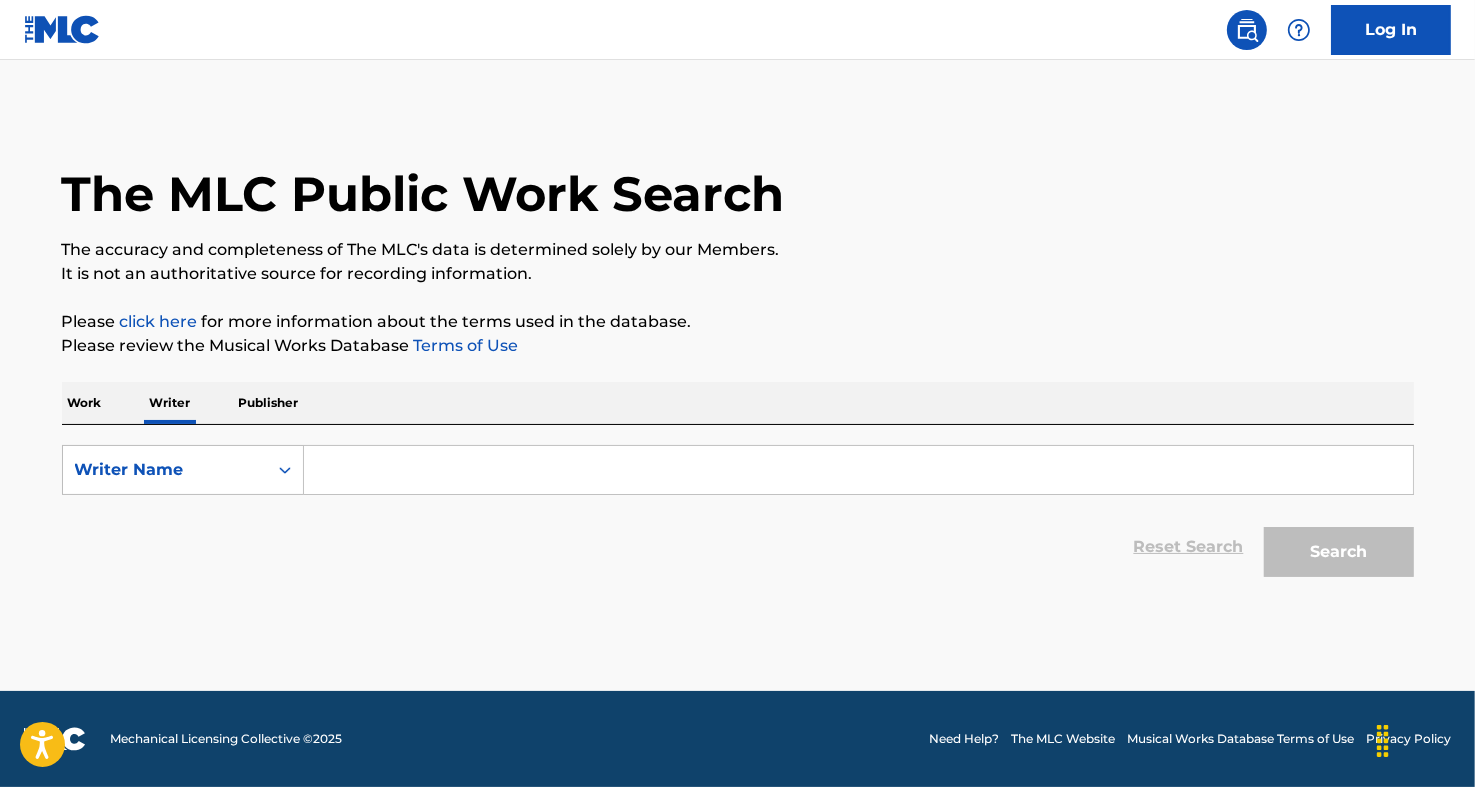 click at bounding box center [858, 470] 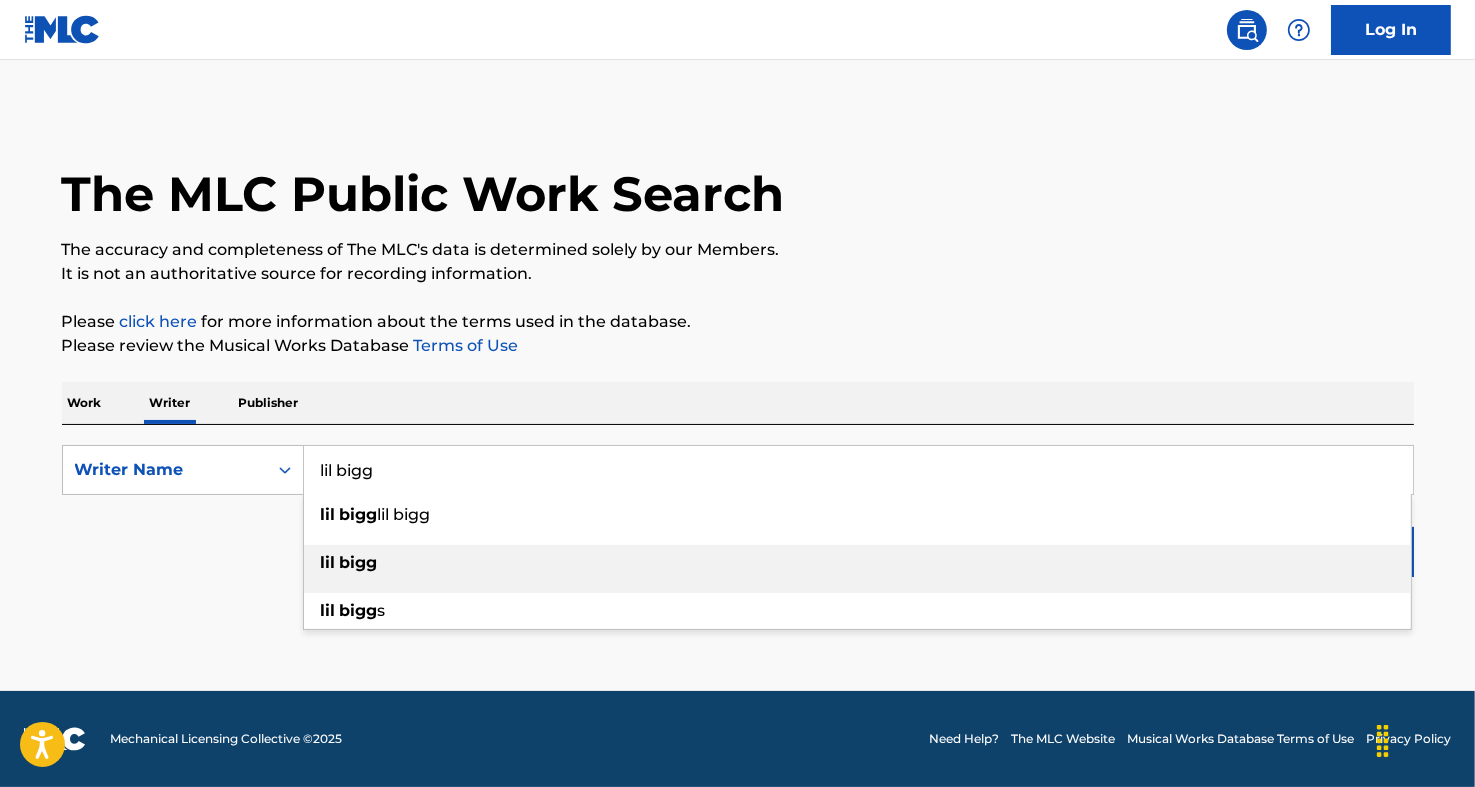 click on "lil   bigg" at bounding box center [857, 563] 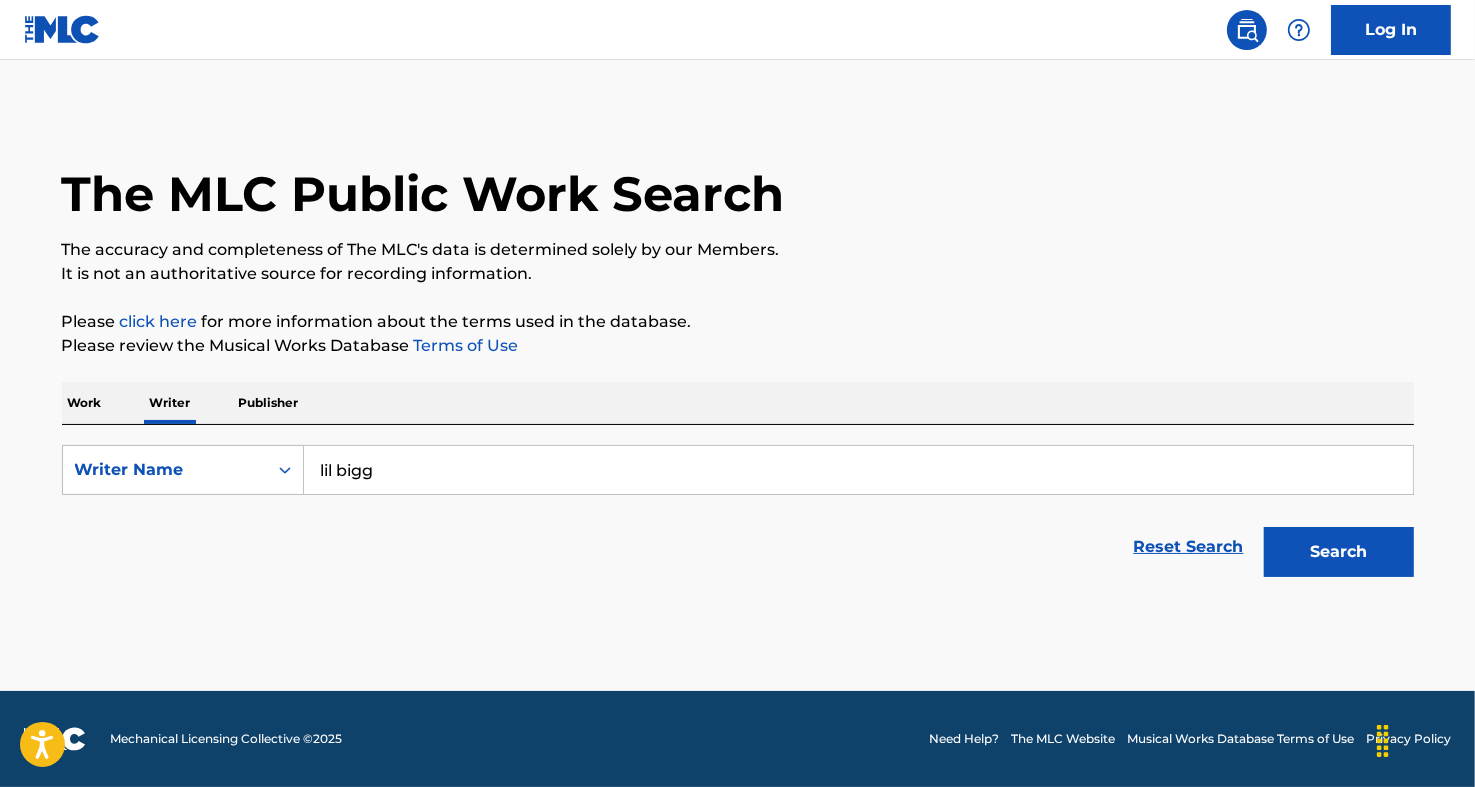 click on "Search" at bounding box center [1339, 552] 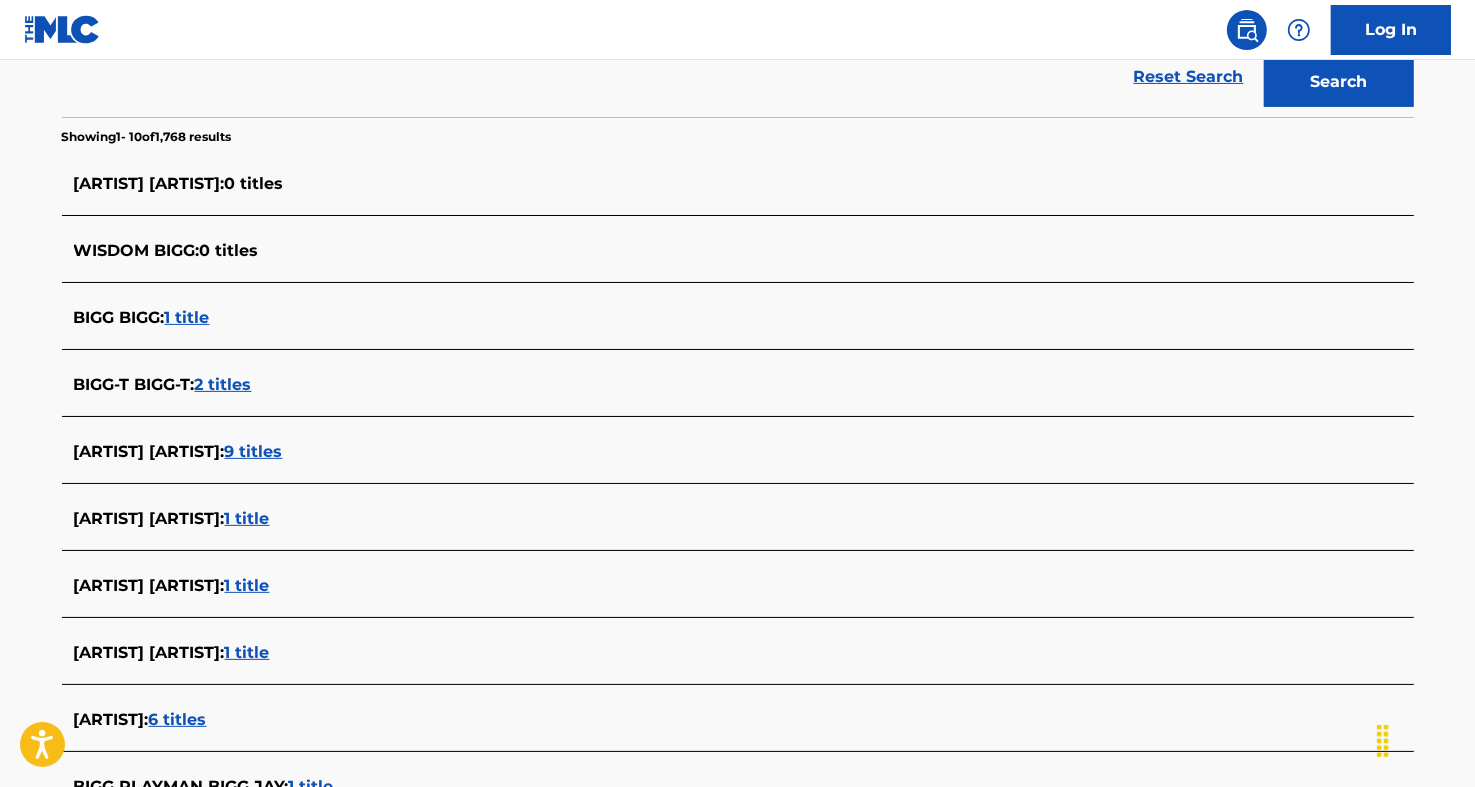 scroll, scrollTop: 700, scrollLeft: 0, axis: vertical 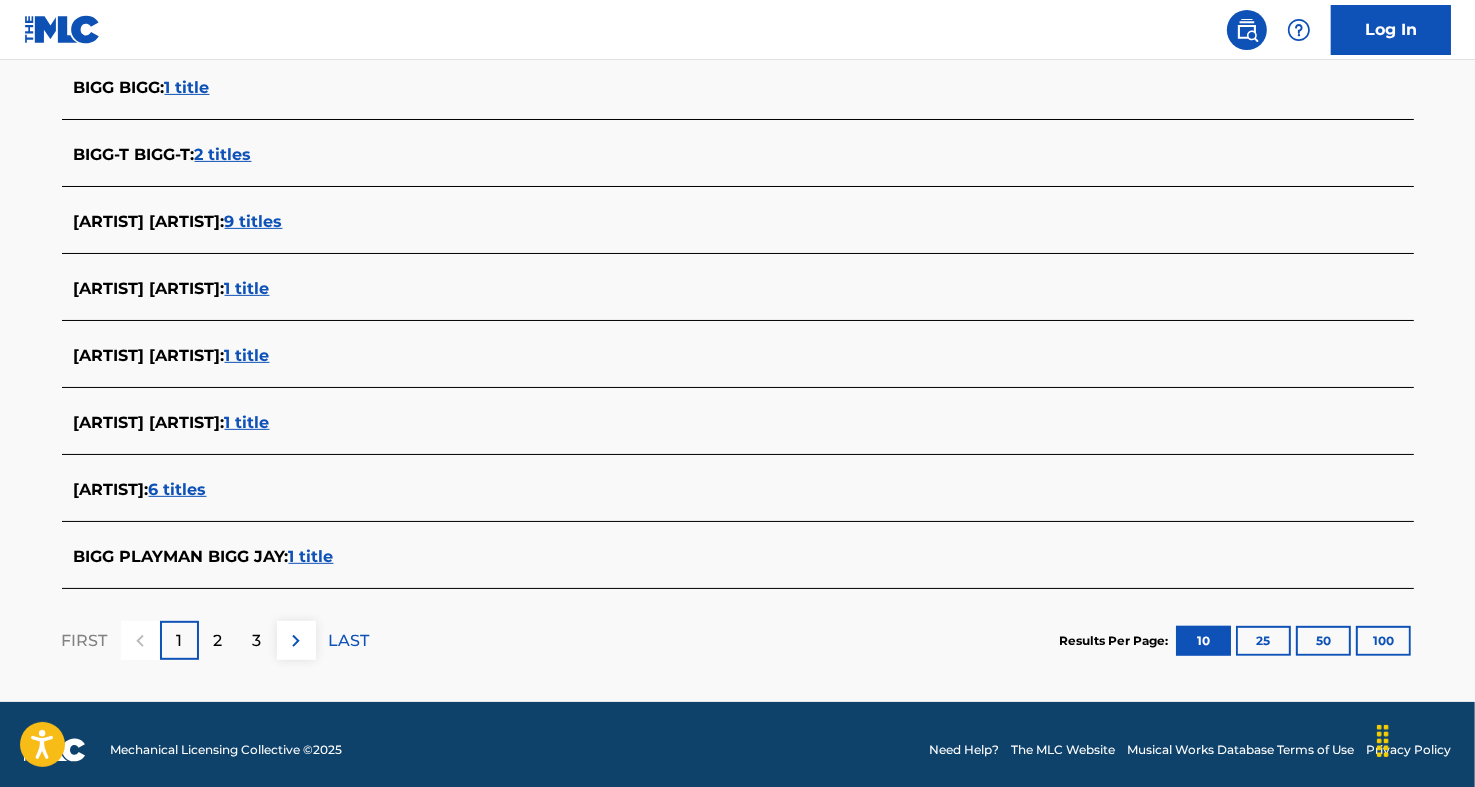 click on "6 titles" at bounding box center (178, 489) 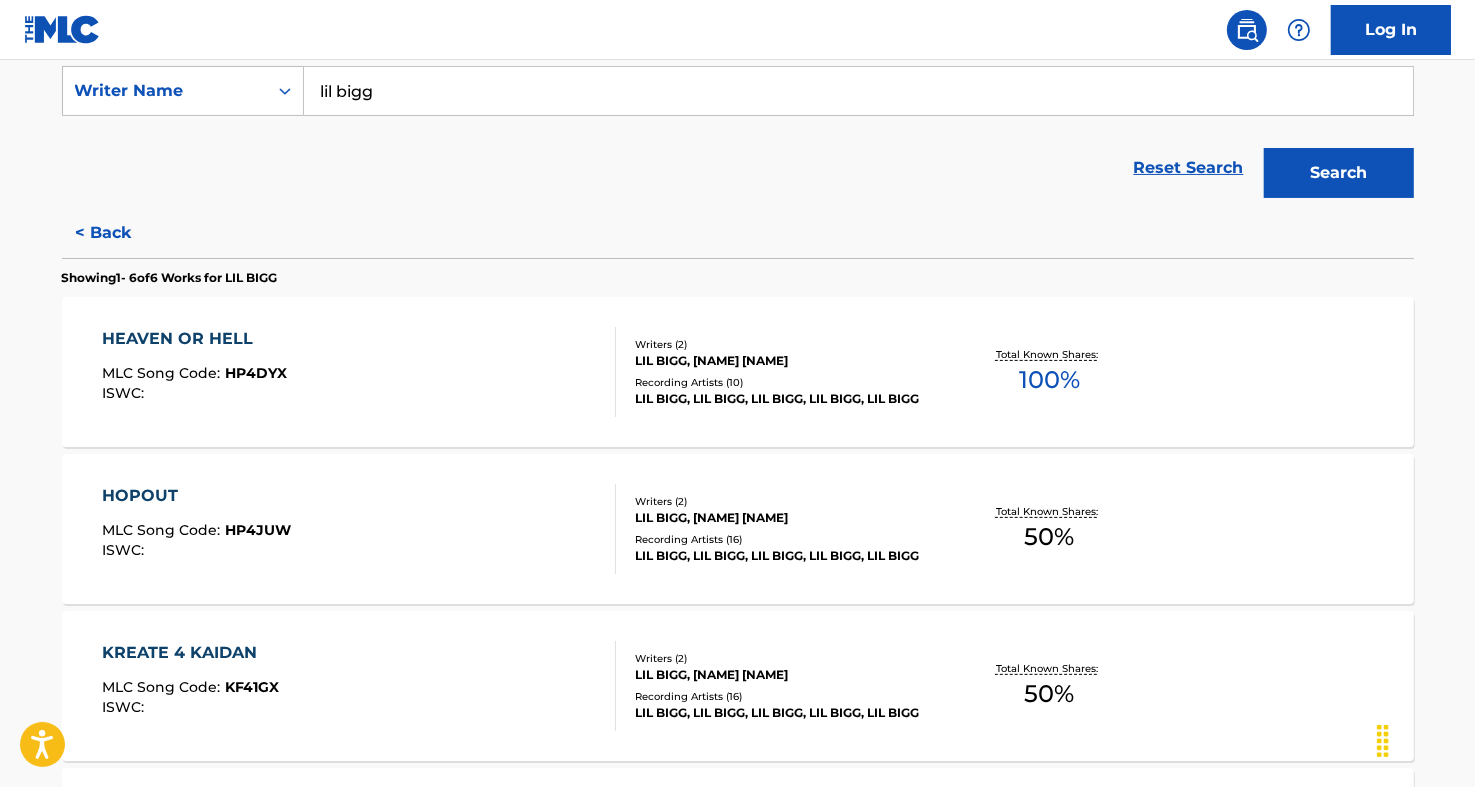 scroll, scrollTop: 323, scrollLeft: 0, axis: vertical 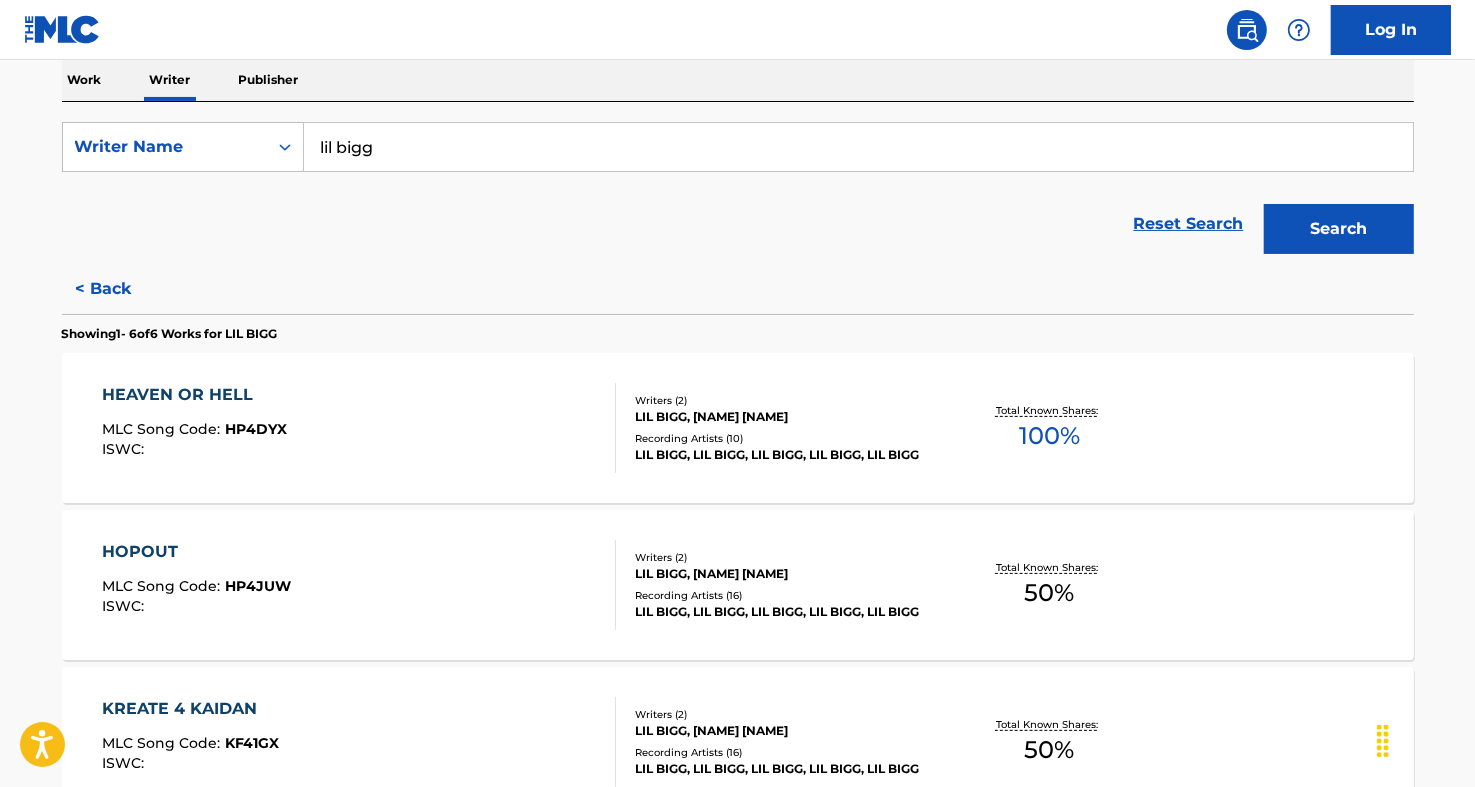click on "HEAVEN OR HELL MLC Song Code : HP4DYX ISWC : Writers ( 2 ) [ARTIST], [FIRST] [LAST] Recording Artists ( 10 ) [ARTIST], [ARTIST], [ARTIST], [ARTIST], [ARTIST] Total Known Shares: 100 %" at bounding box center [738, 428] 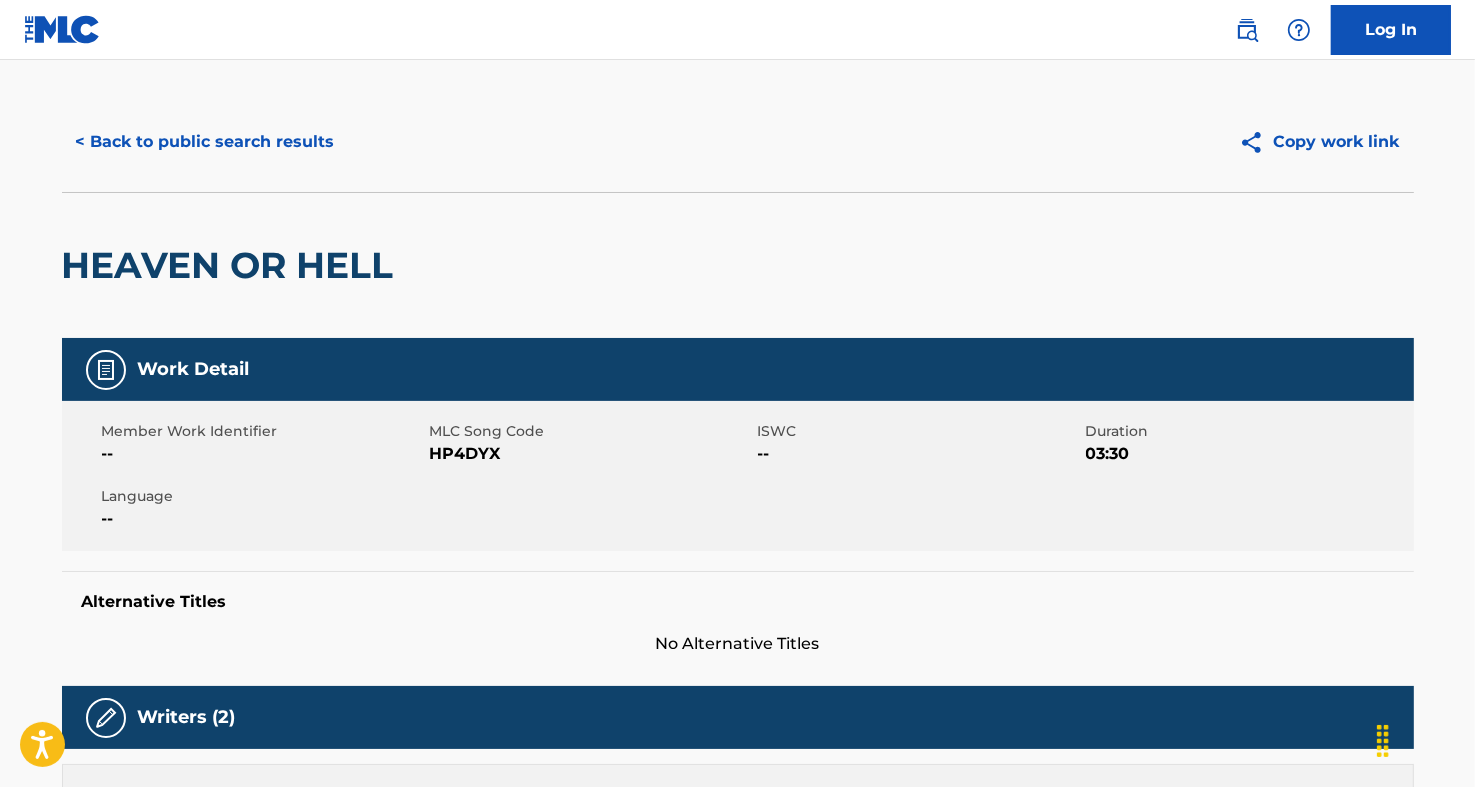 scroll, scrollTop: 0, scrollLeft: 0, axis: both 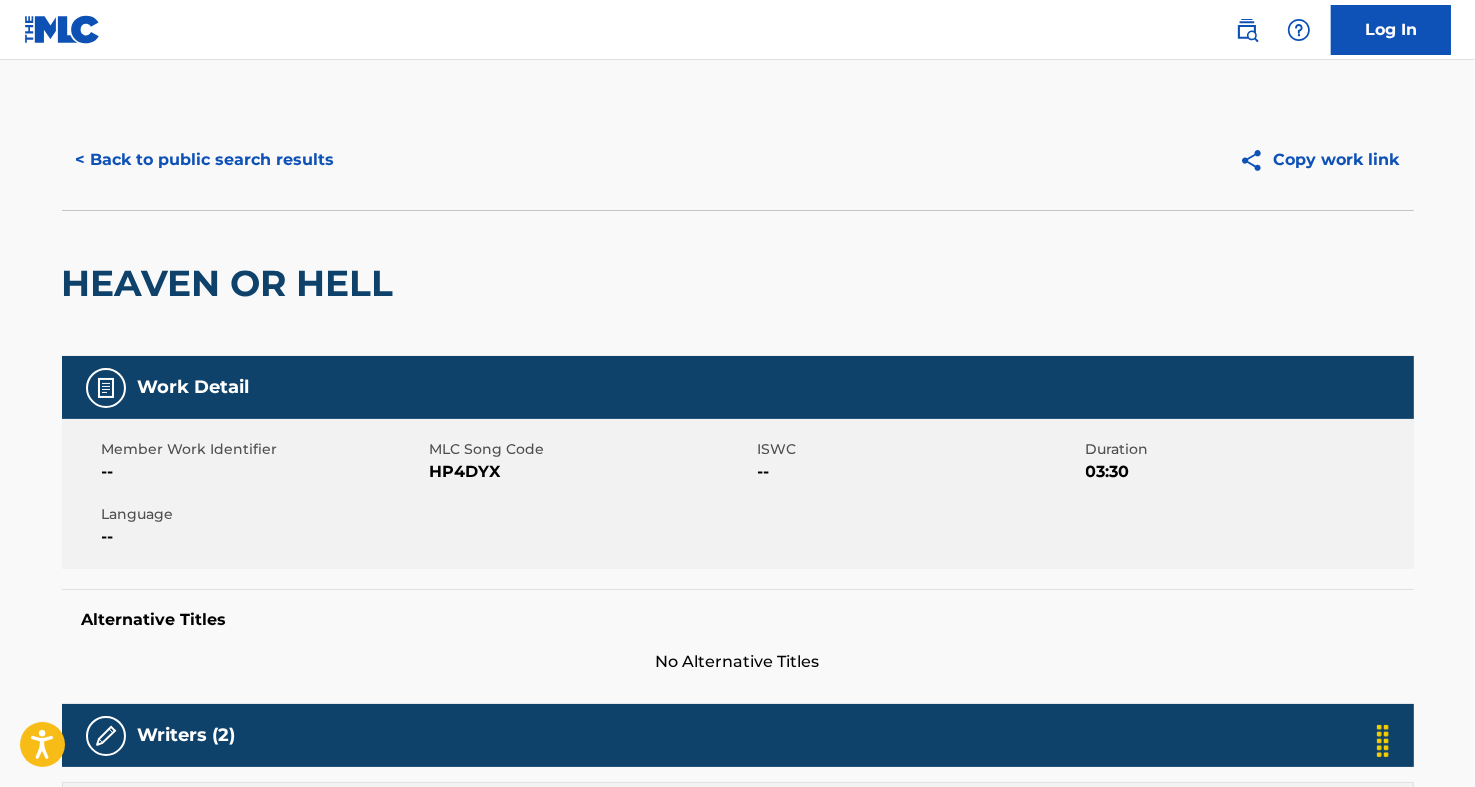 click on "< Back to public search results" at bounding box center [205, 160] 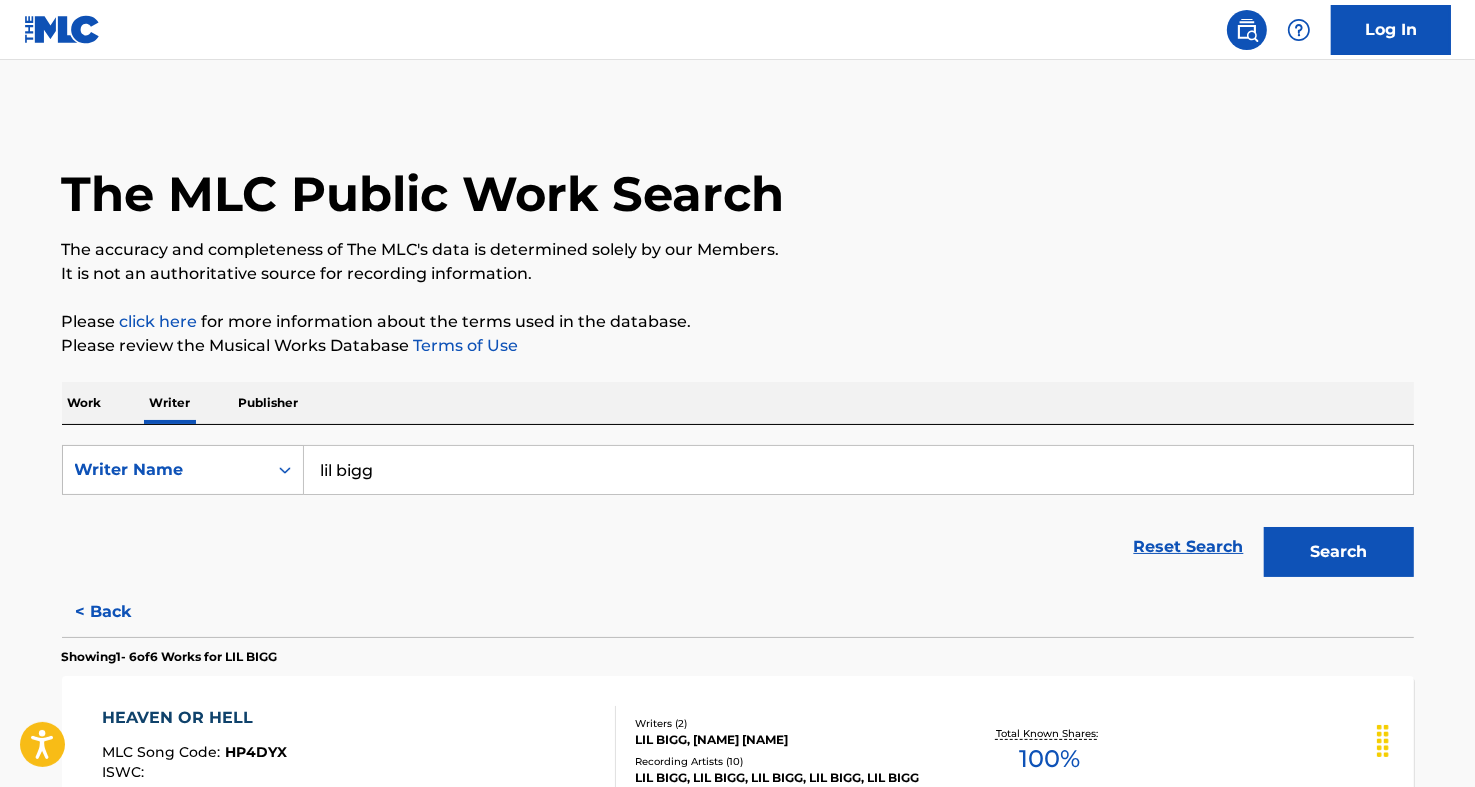 click on "< Back" at bounding box center (122, 612) 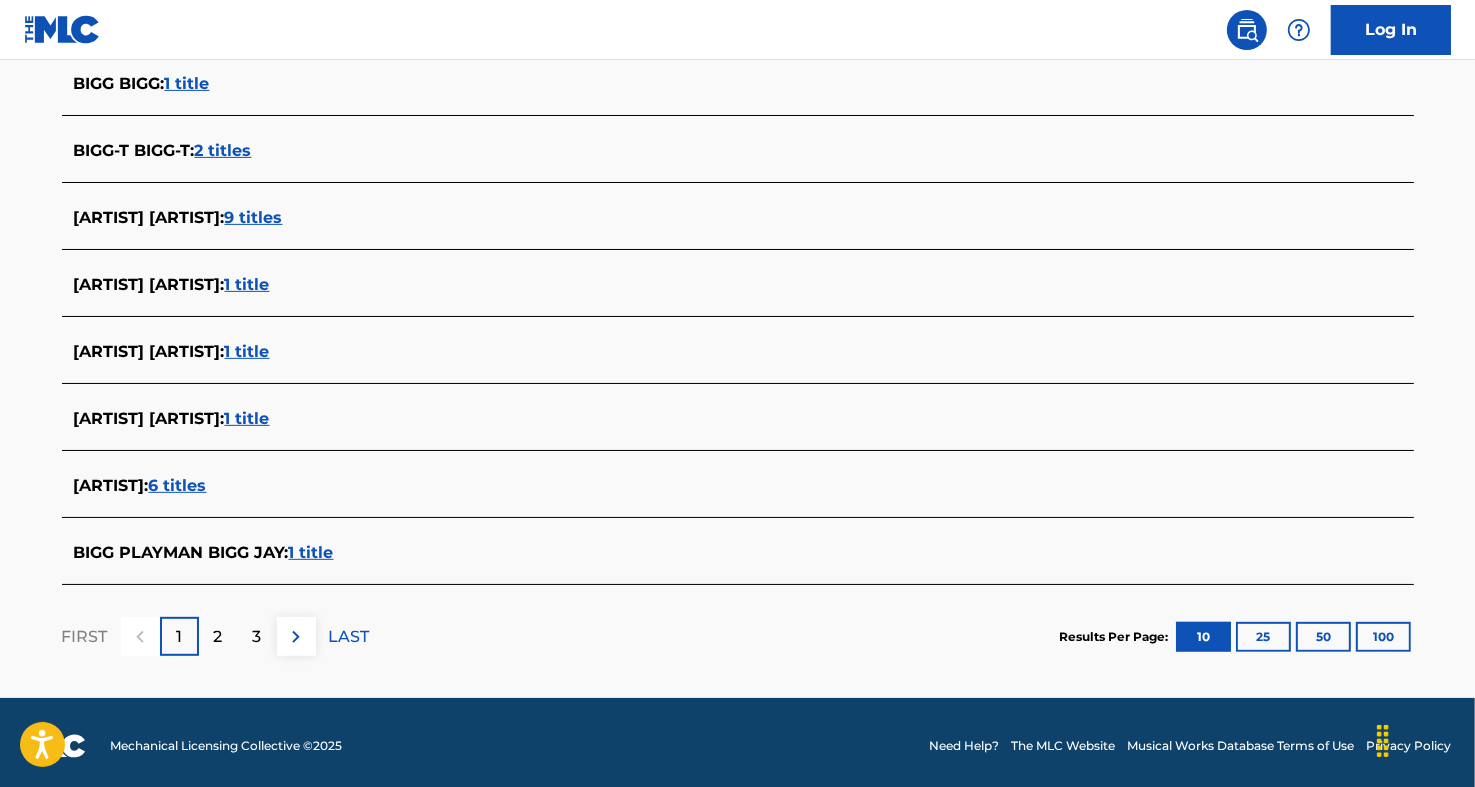 scroll, scrollTop: 710, scrollLeft: 0, axis: vertical 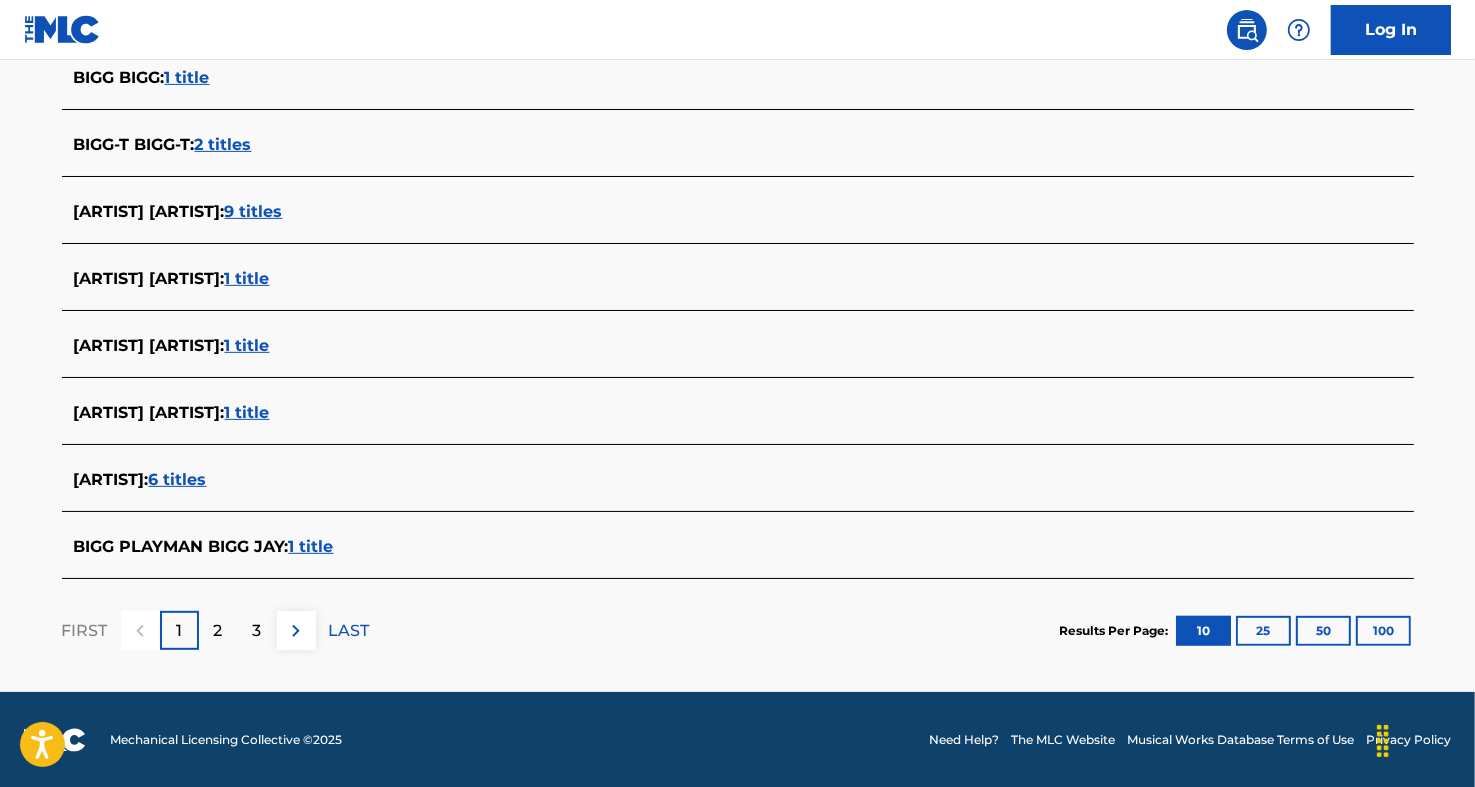 click at bounding box center (296, 631) 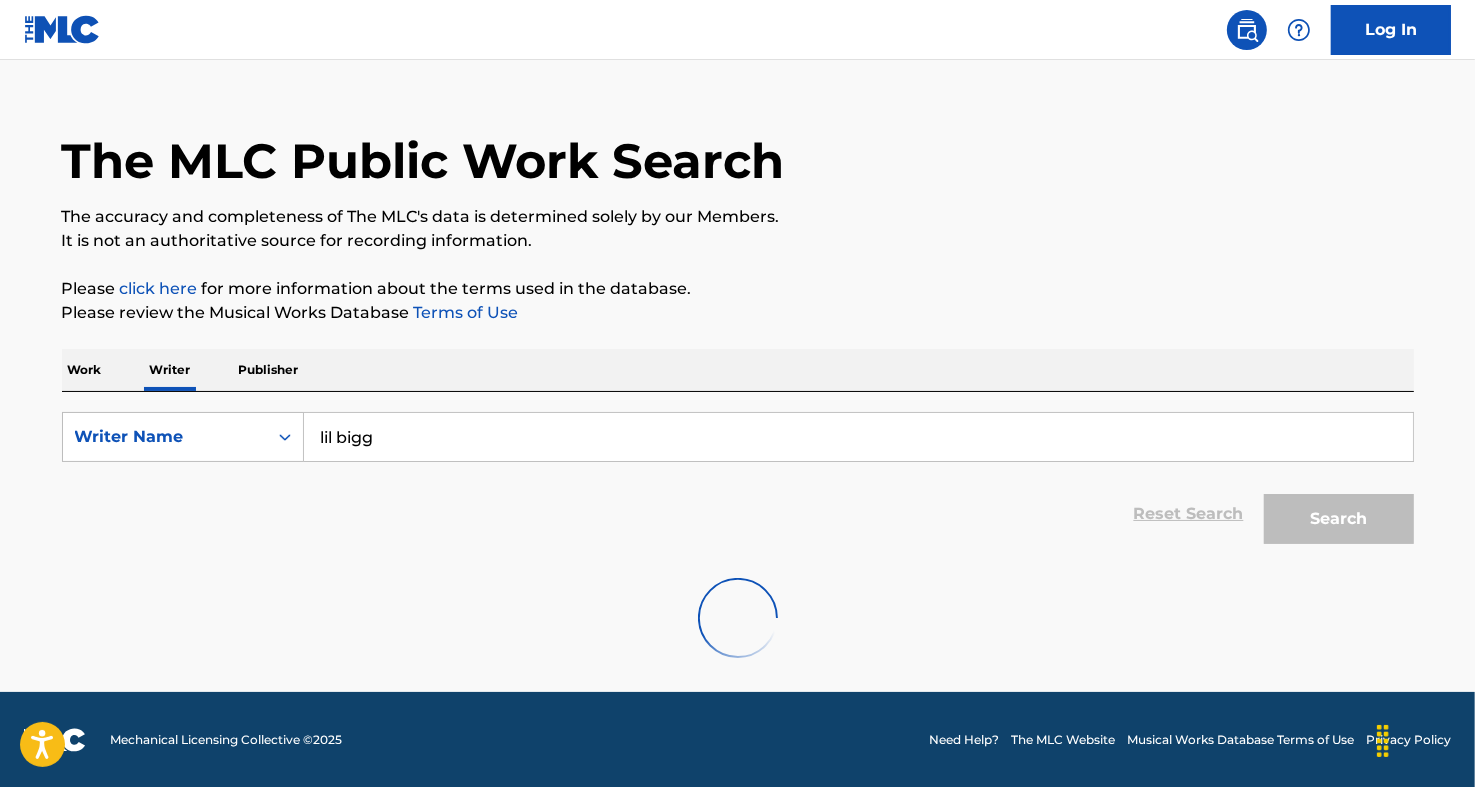 scroll, scrollTop: 710, scrollLeft: 0, axis: vertical 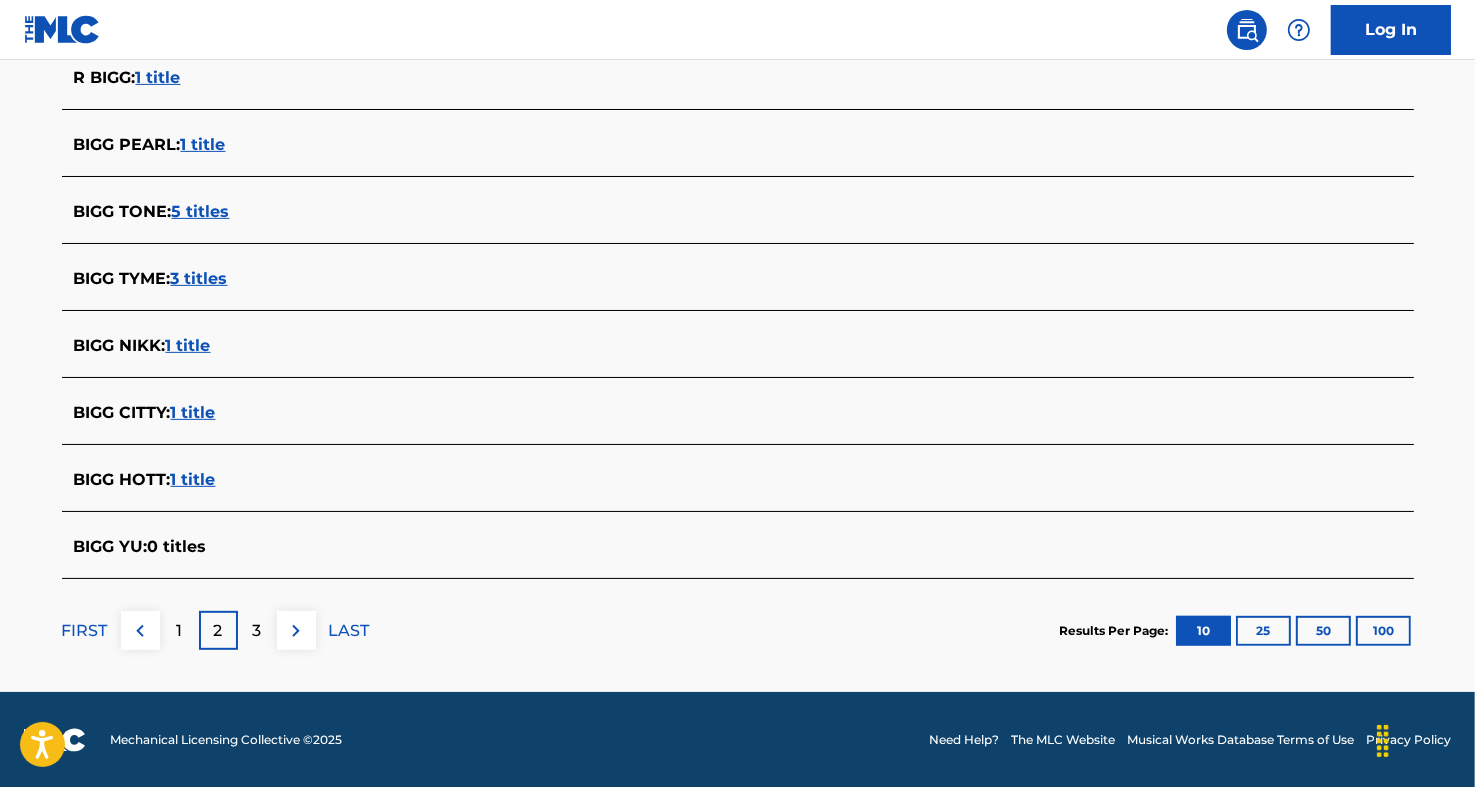 click at bounding box center (140, 631) 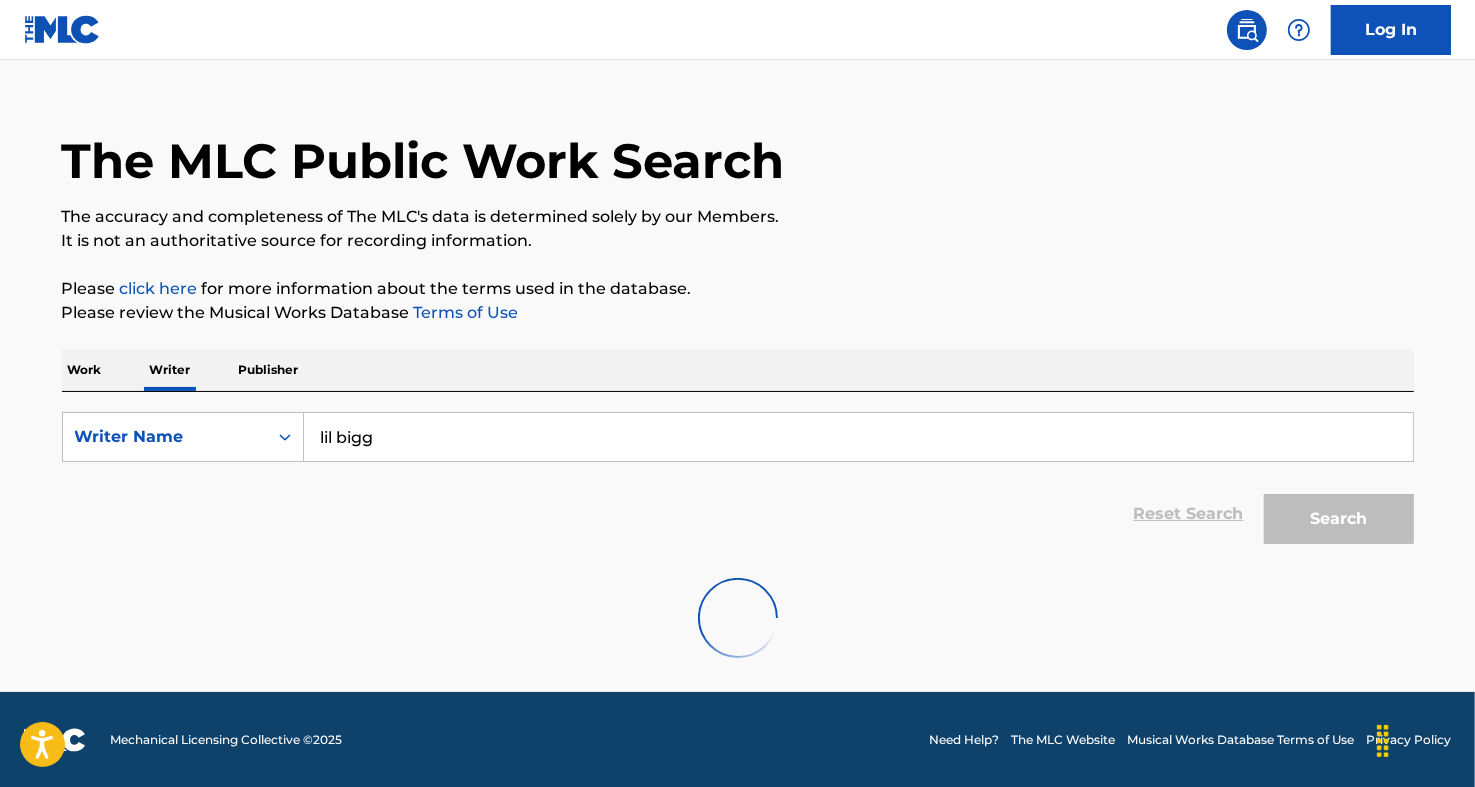 scroll, scrollTop: 710, scrollLeft: 0, axis: vertical 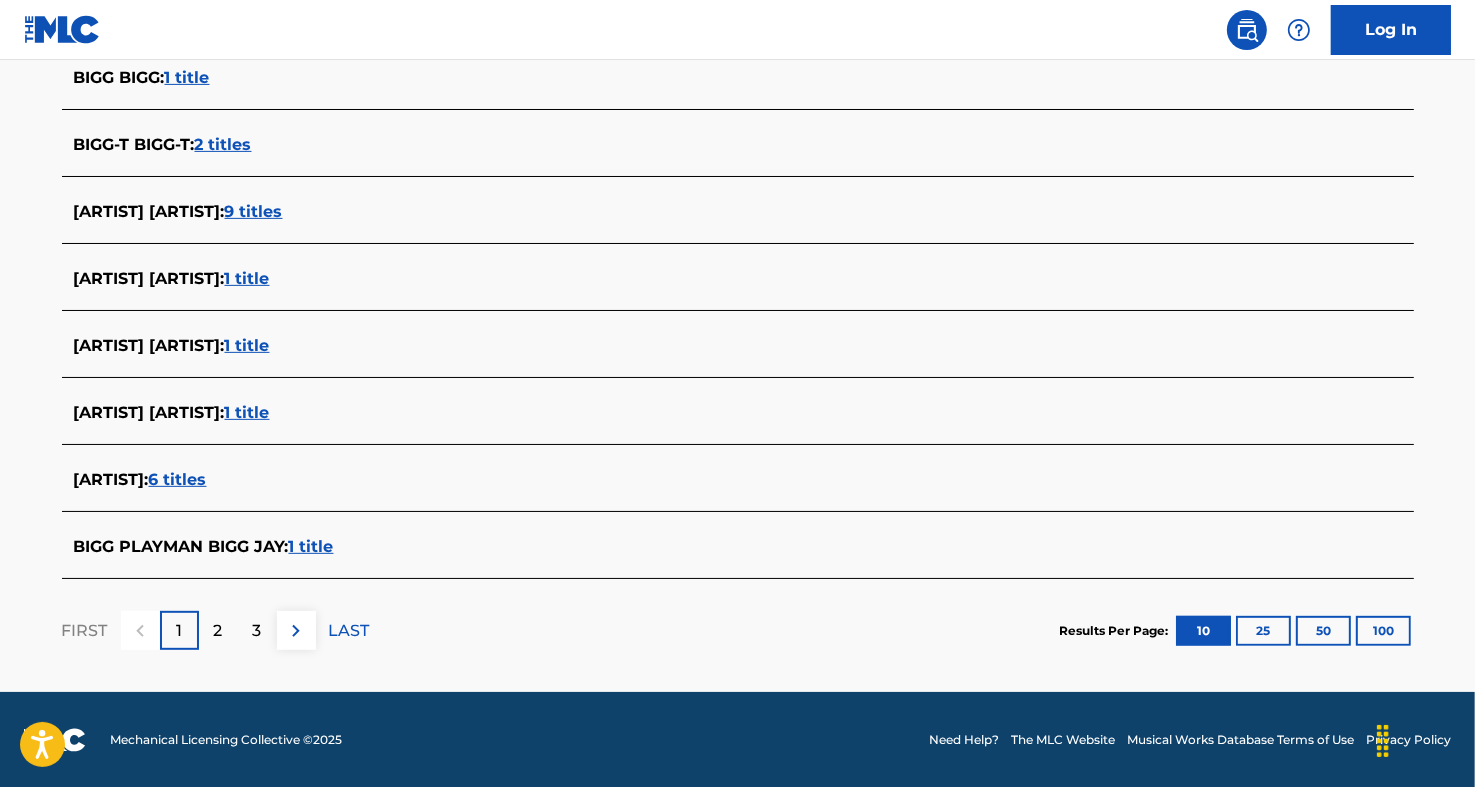 click on "1 title" at bounding box center [247, 412] 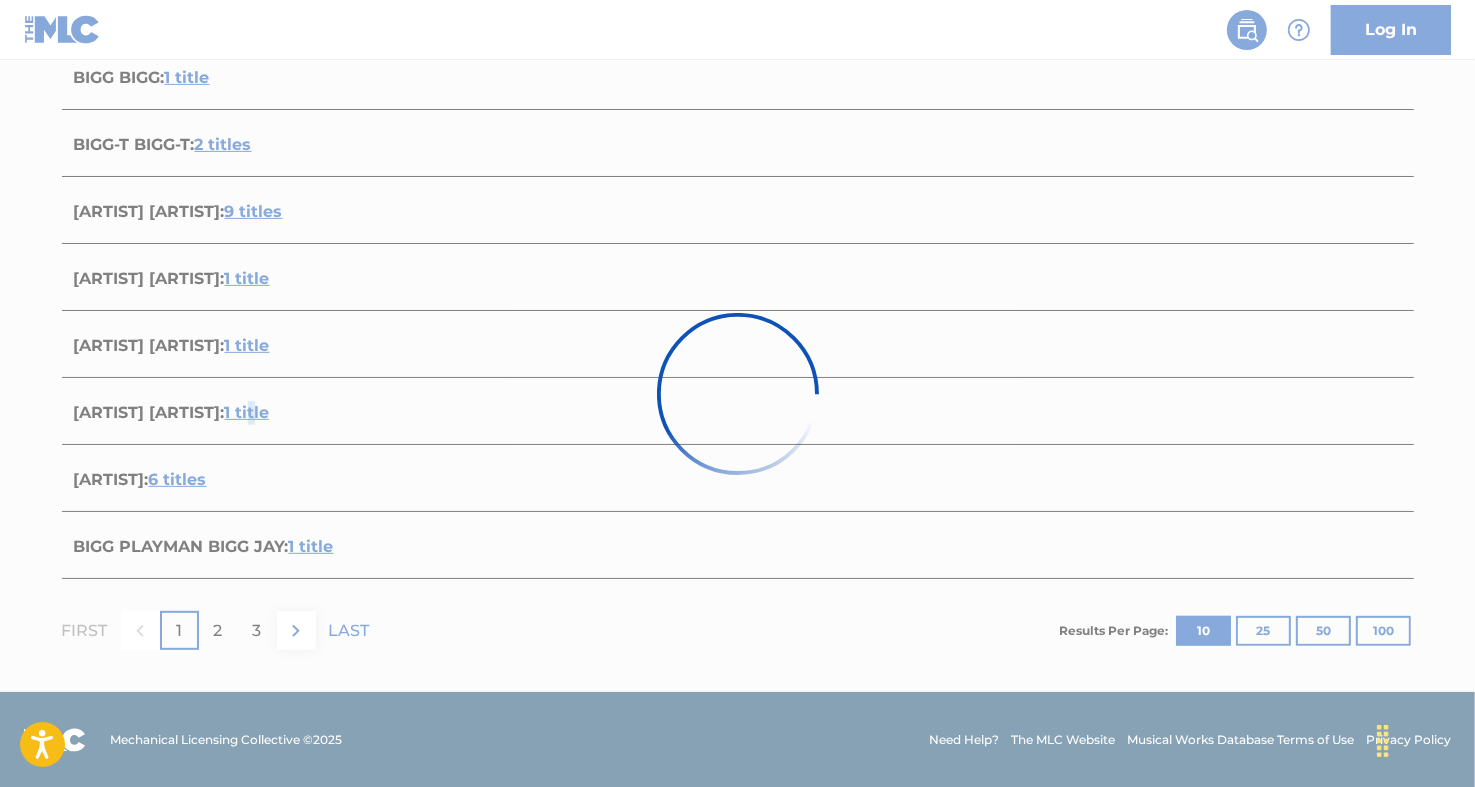 scroll, scrollTop: 238, scrollLeft: 0, axis: vertical 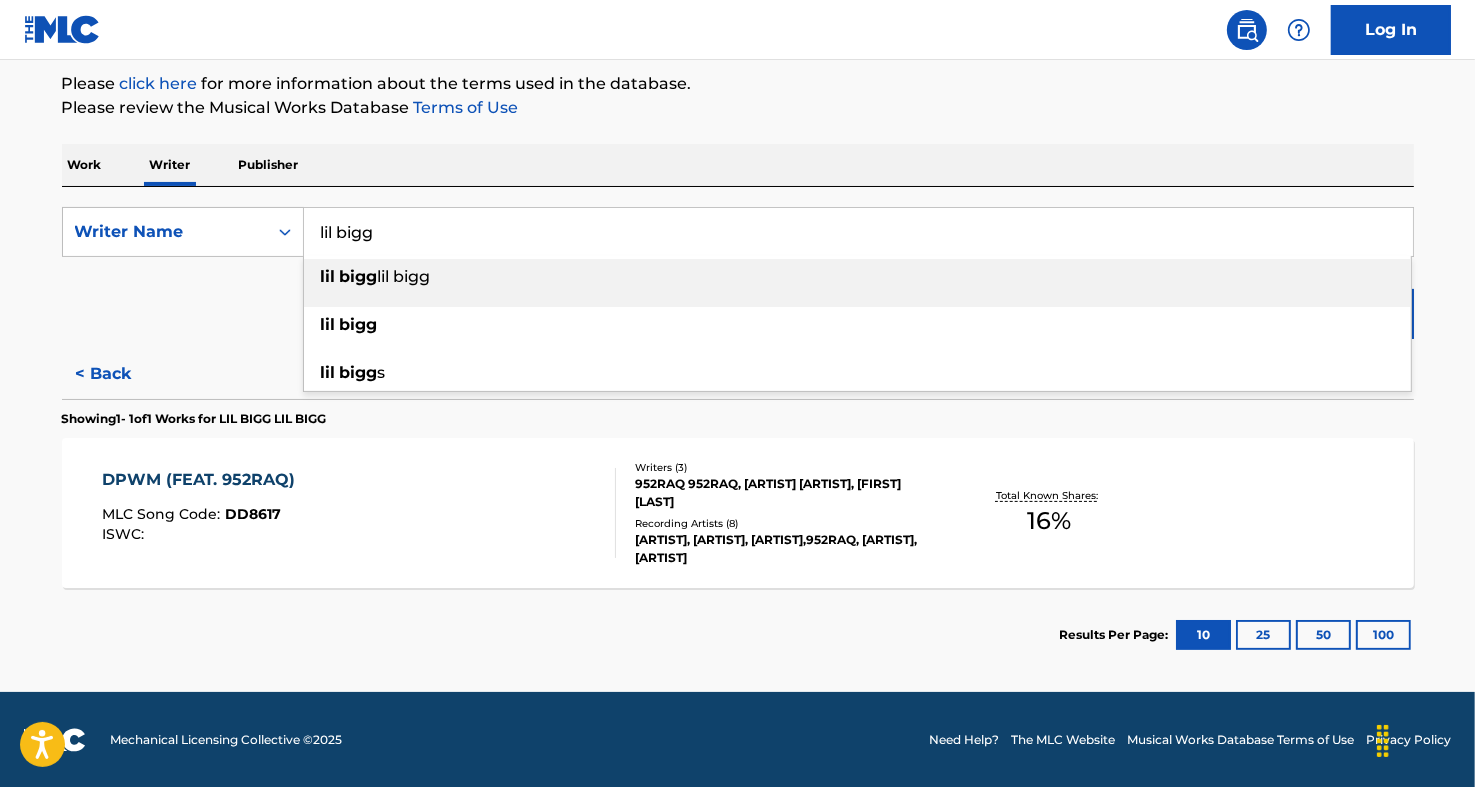 click on "lil bigg" at bounding box center (858, 232) 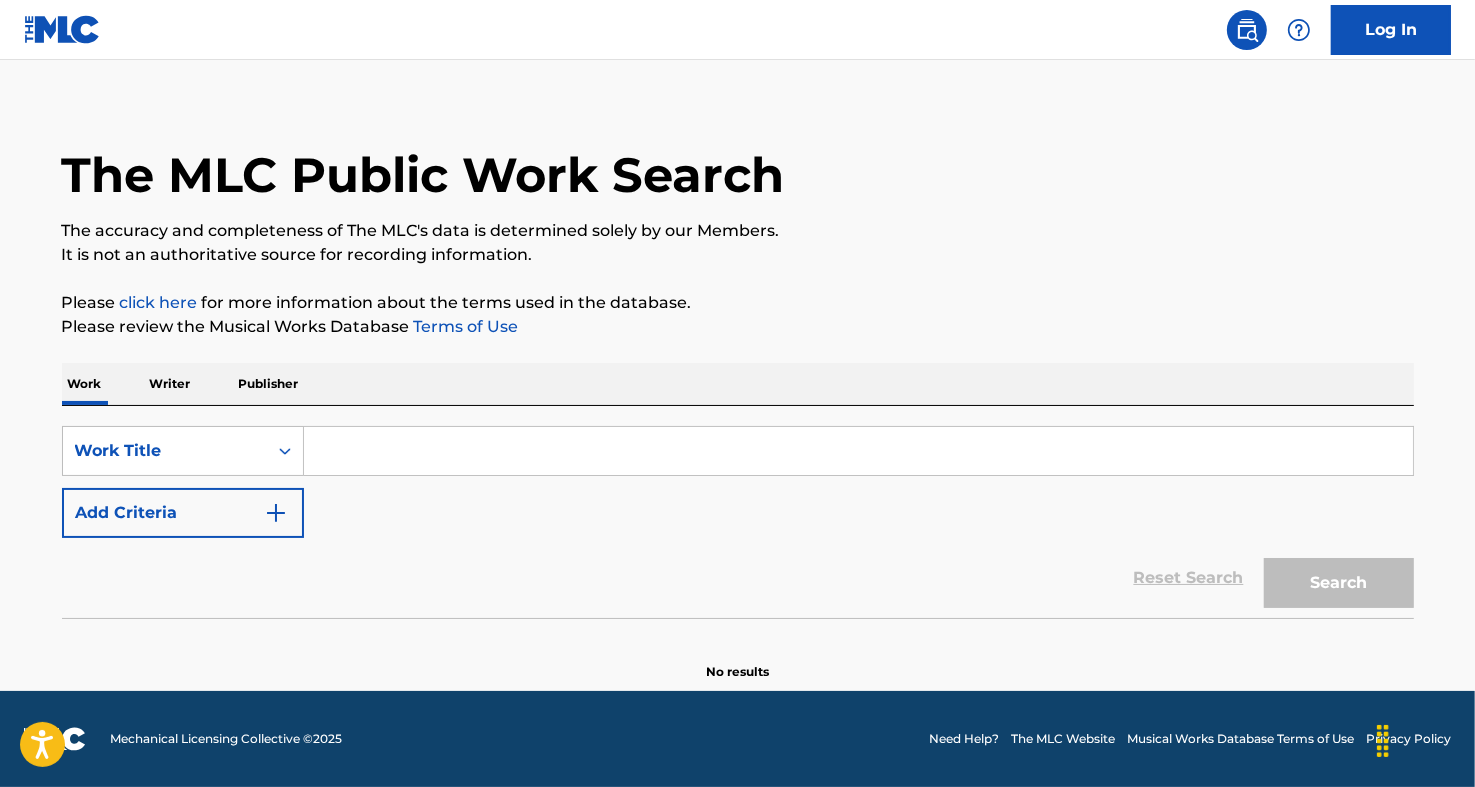 scroll, scrollTop: 0, scrollLeft: 0, axis: both 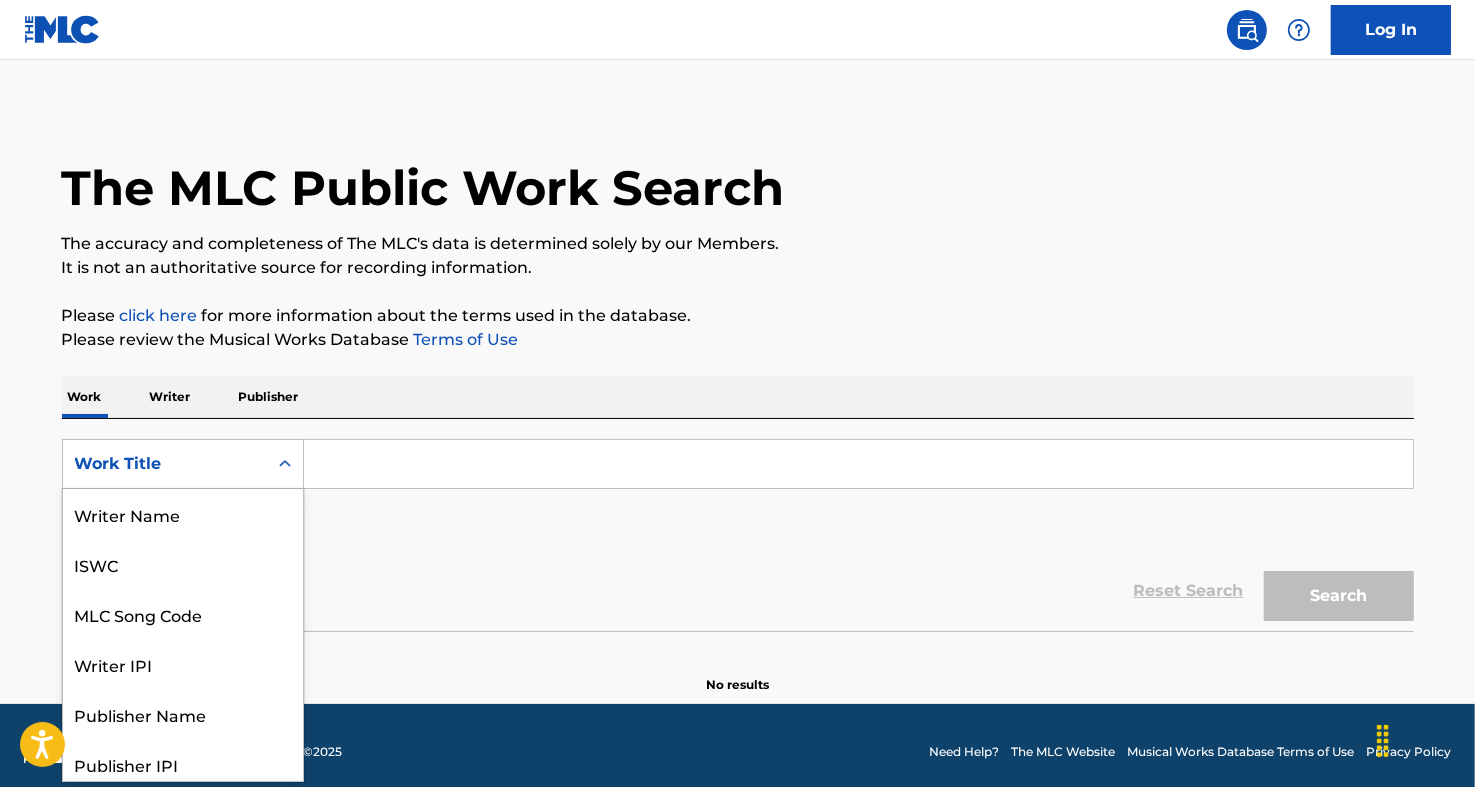 click at bounding box center (285, 464) 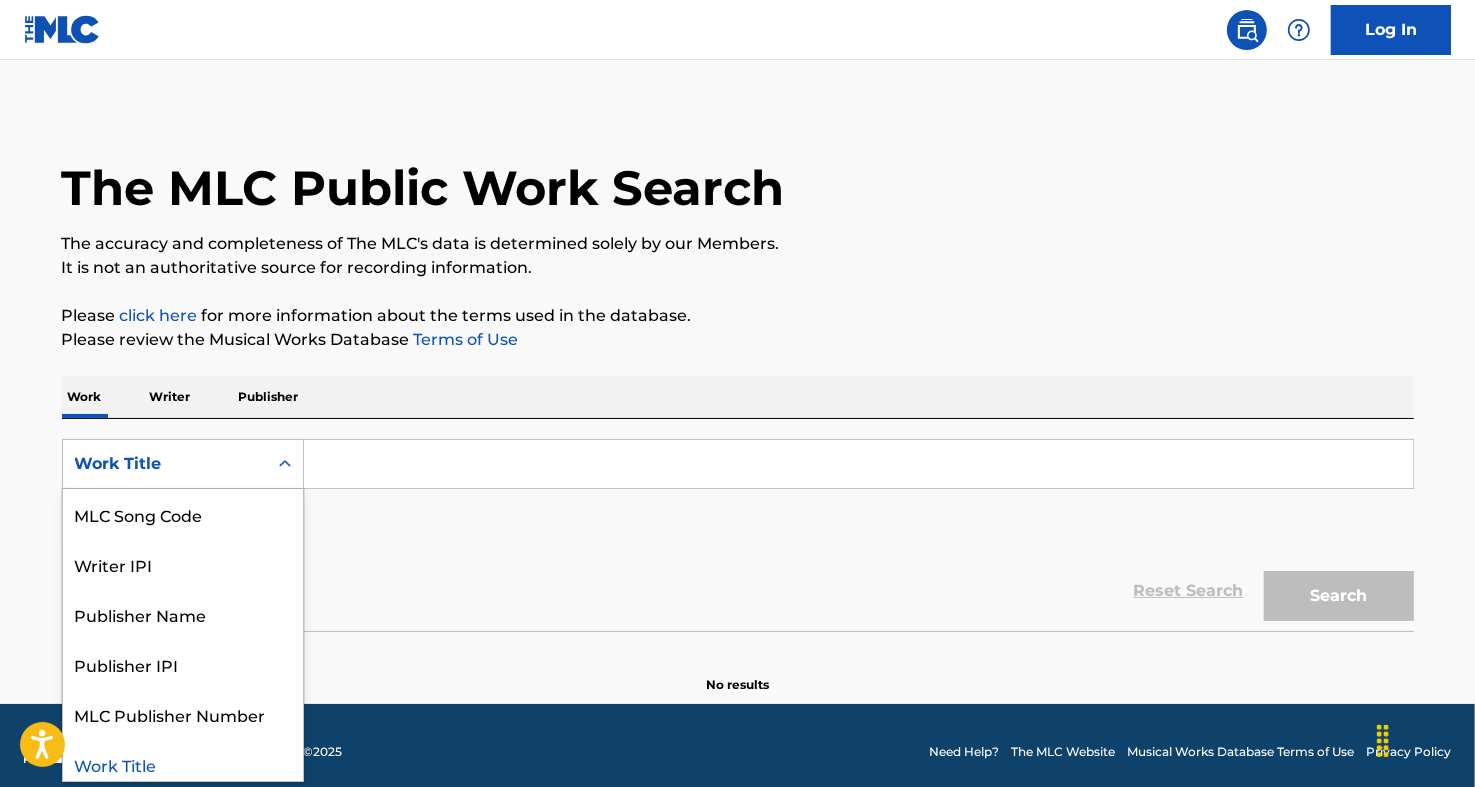 scroll, scrollTop: 8, scrollLeft: 0, axis: vertical 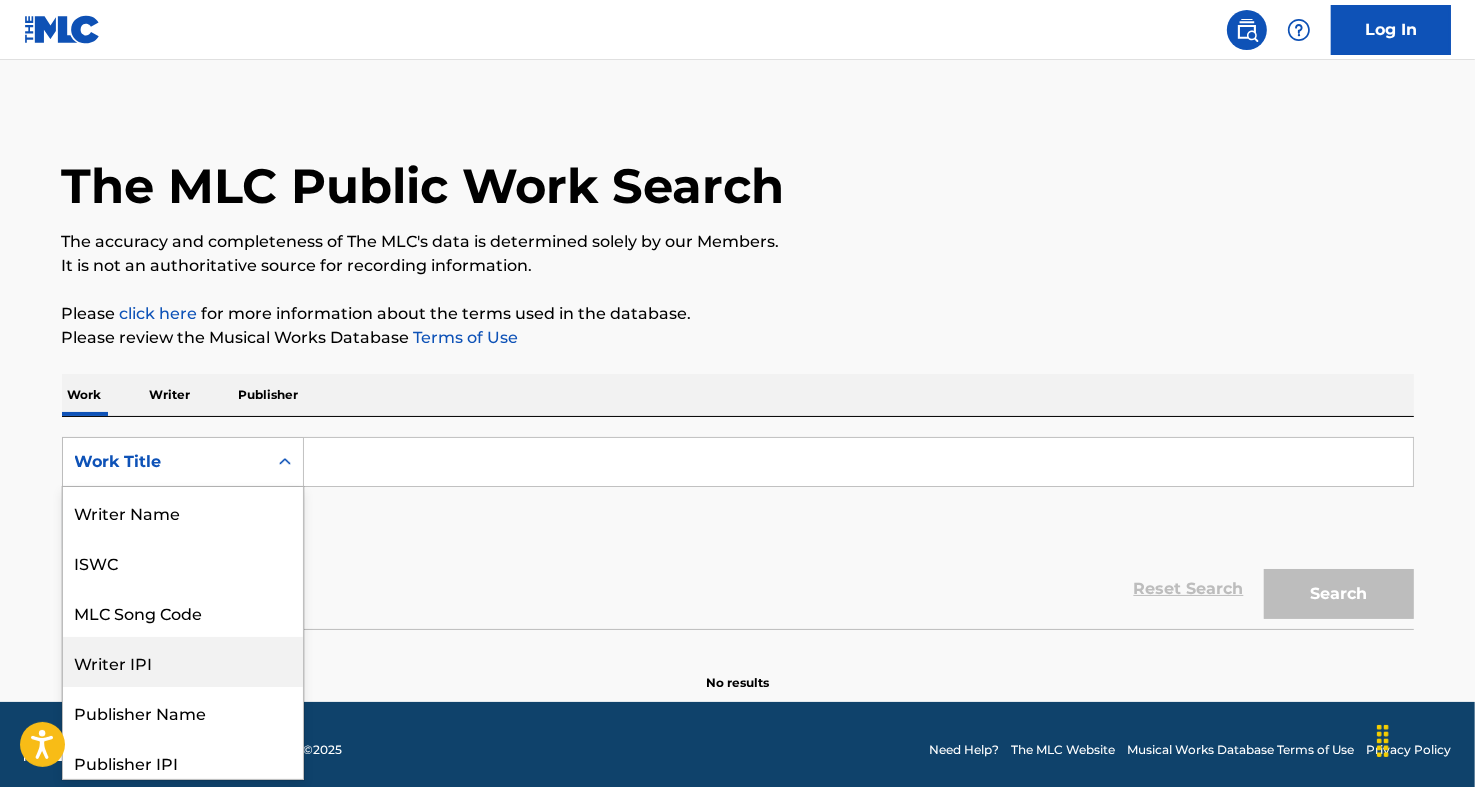 click on "SearchWithCriteria3332976a-4277-49d5-8137-3c38b68dee5a 8 results available. Use Up and Down to choose options, press Enter to select the currently focused option, press Escape to exit the menu, press Tab to select the option and exit the menu. Work Title Writer Name ISWC MLC Song Code Writer IPI Publisher Name Publisher IPI MLC Publisher Number Work Title Add Criteria" at bounding box center [738, 493] 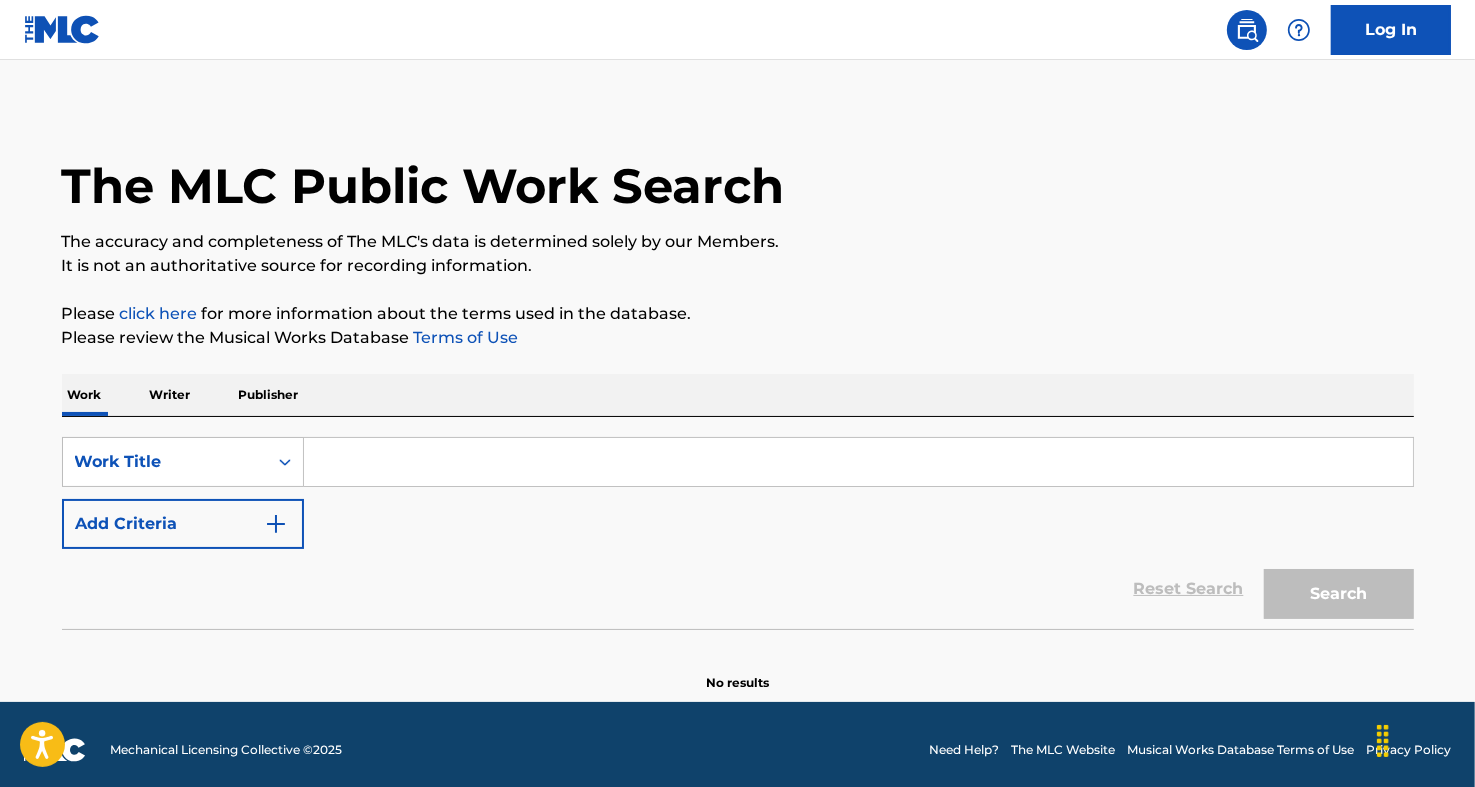 click on "Add Criteria" at bounding box center [183, 524] 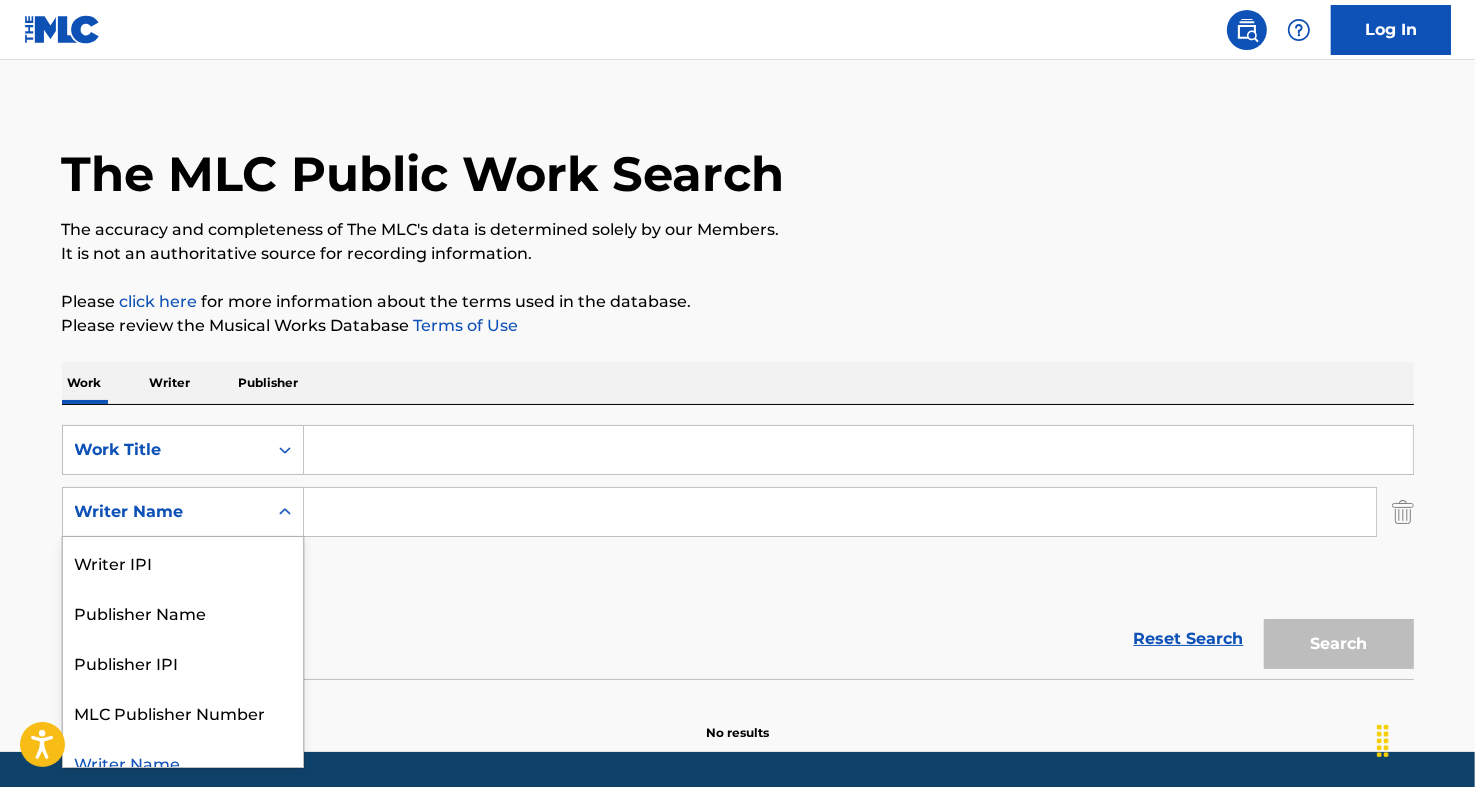 click at bounding box center [285, 512] 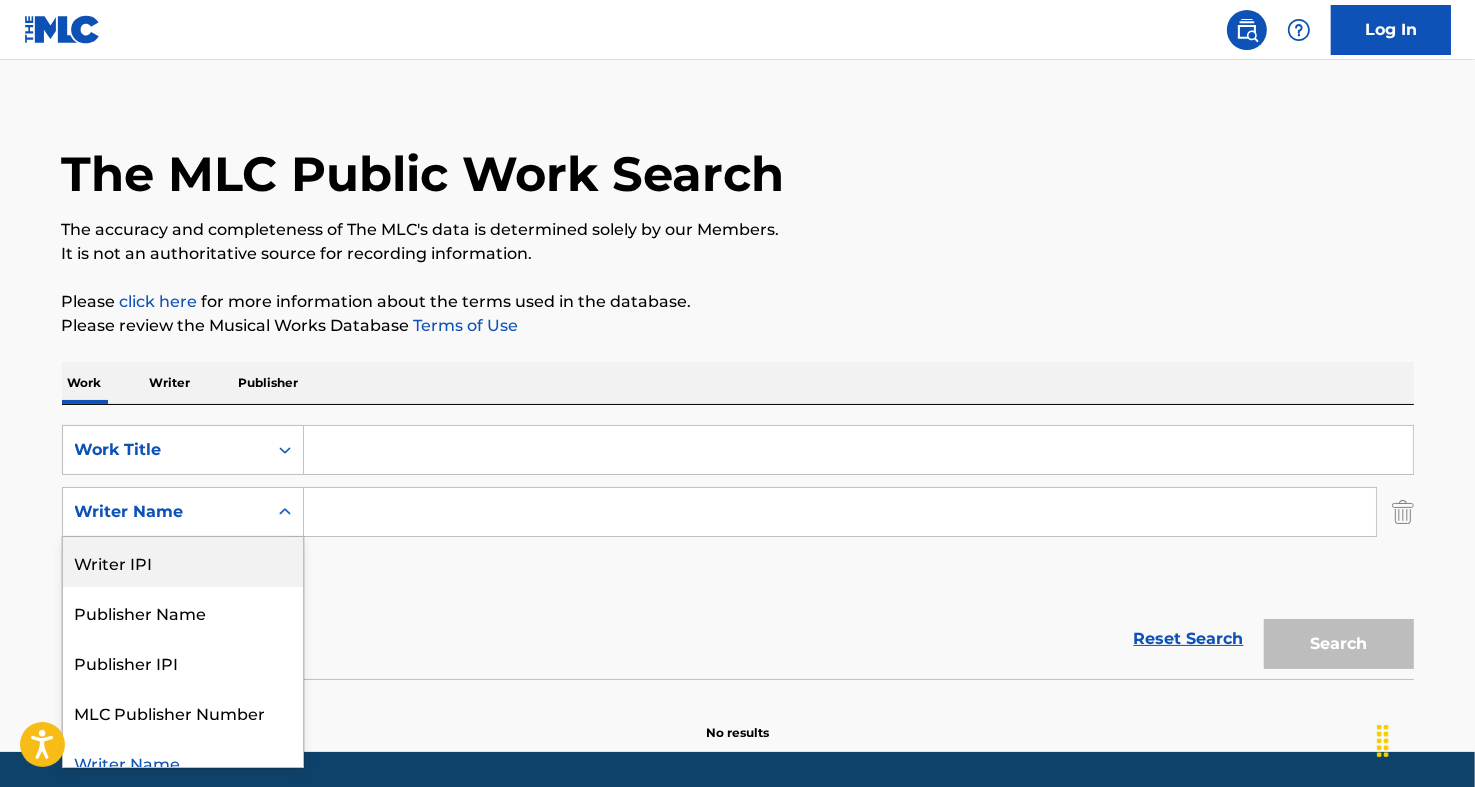 click on "[UUID] Work Title [UUID] 5 results available. Use Up and Down to choose options, press Enter to select the currently focused option, press Escape to exit the menu, press Tab to select the option and exit the menu. Writer Name Writer IPI Publisher Name Publisher IPI MLC Publisher Number Writer Name Add Criteria" at bounding box center (738, 512) 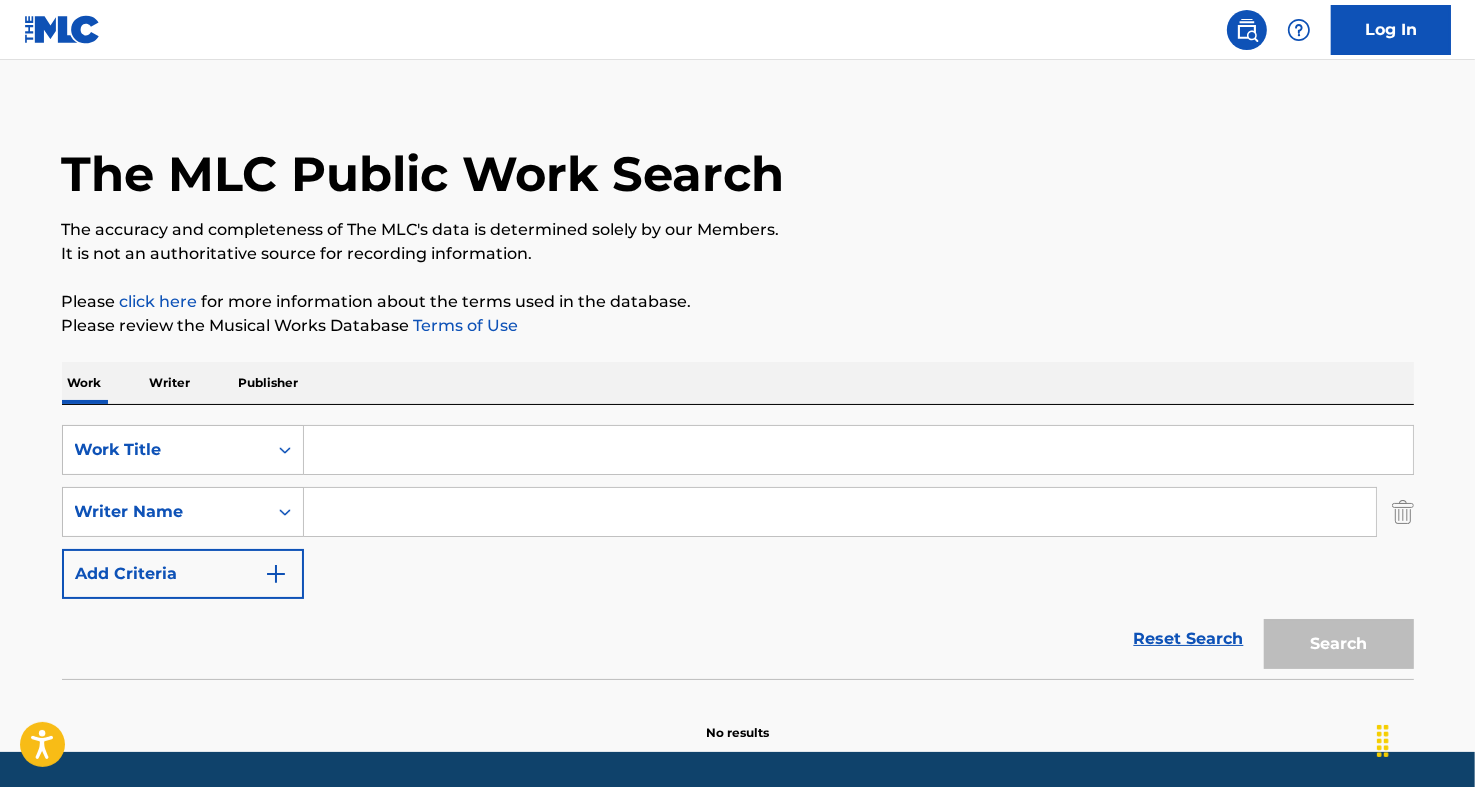 click on "[UUID] Work Title [UUID] Writer Name Add Criteria Reset Search Search" at bounding box center (738, 542) 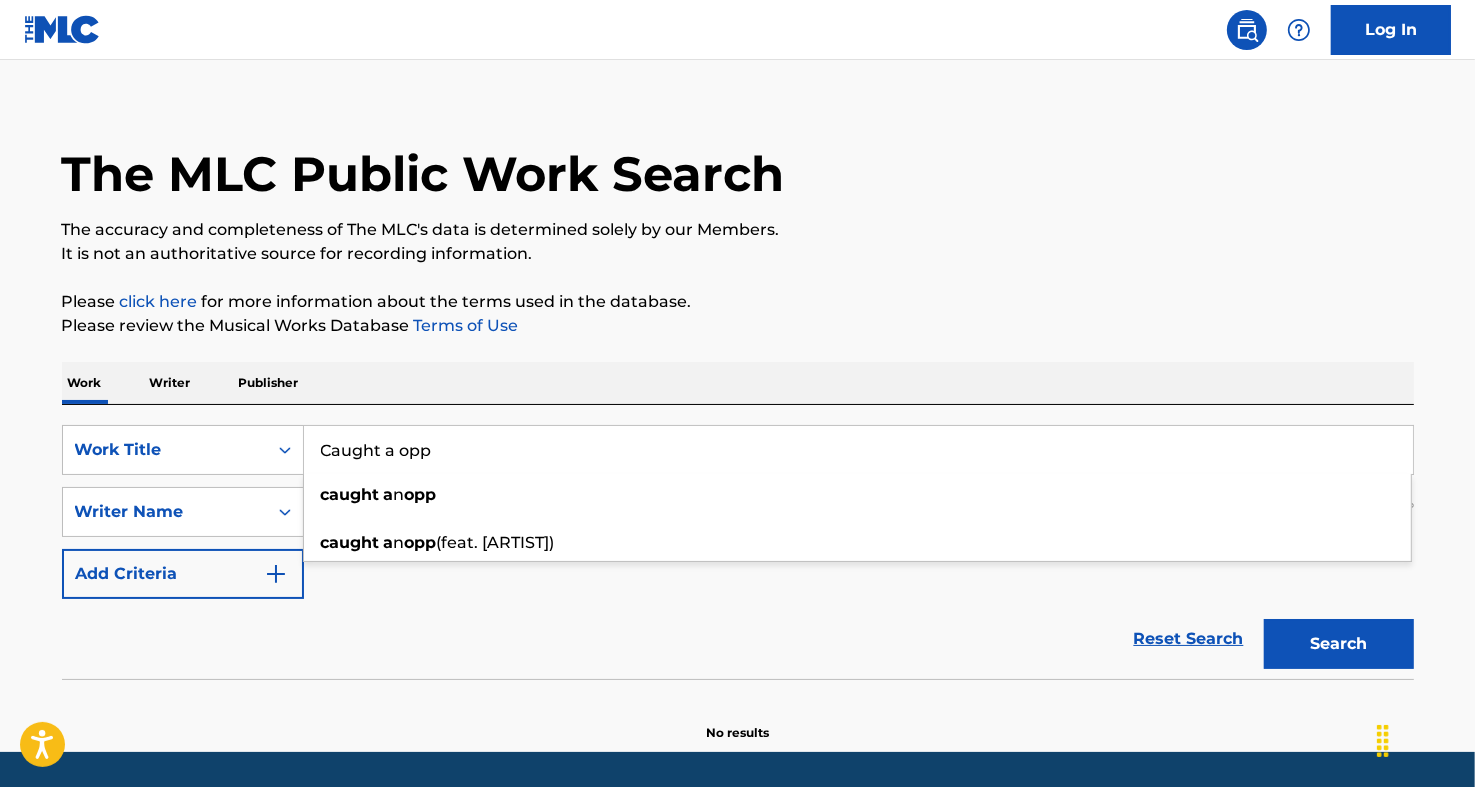 type on "Caught a opp" 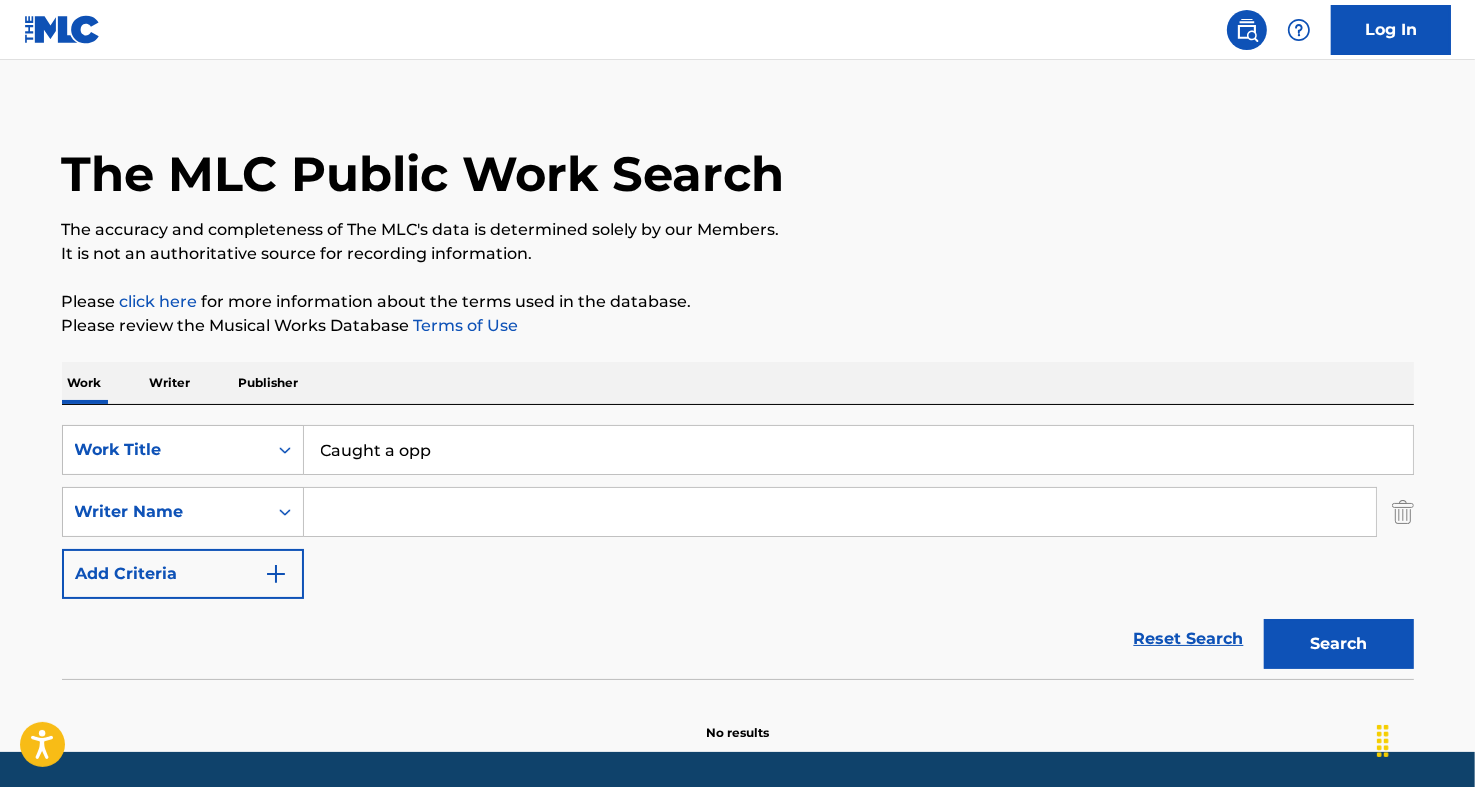 click on "Reset Search Search" at bounding box center [738, 639] 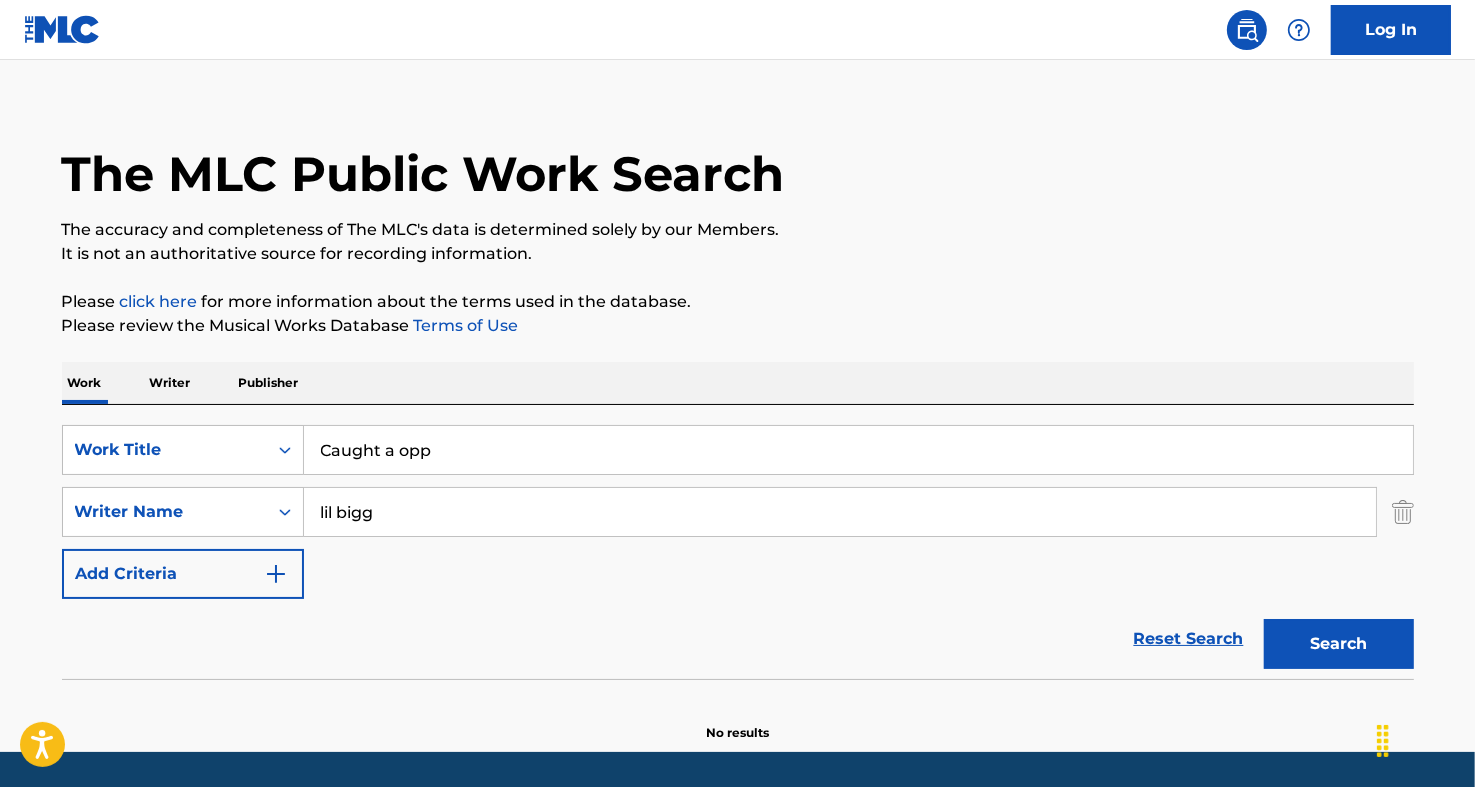 type on "lil bigg" 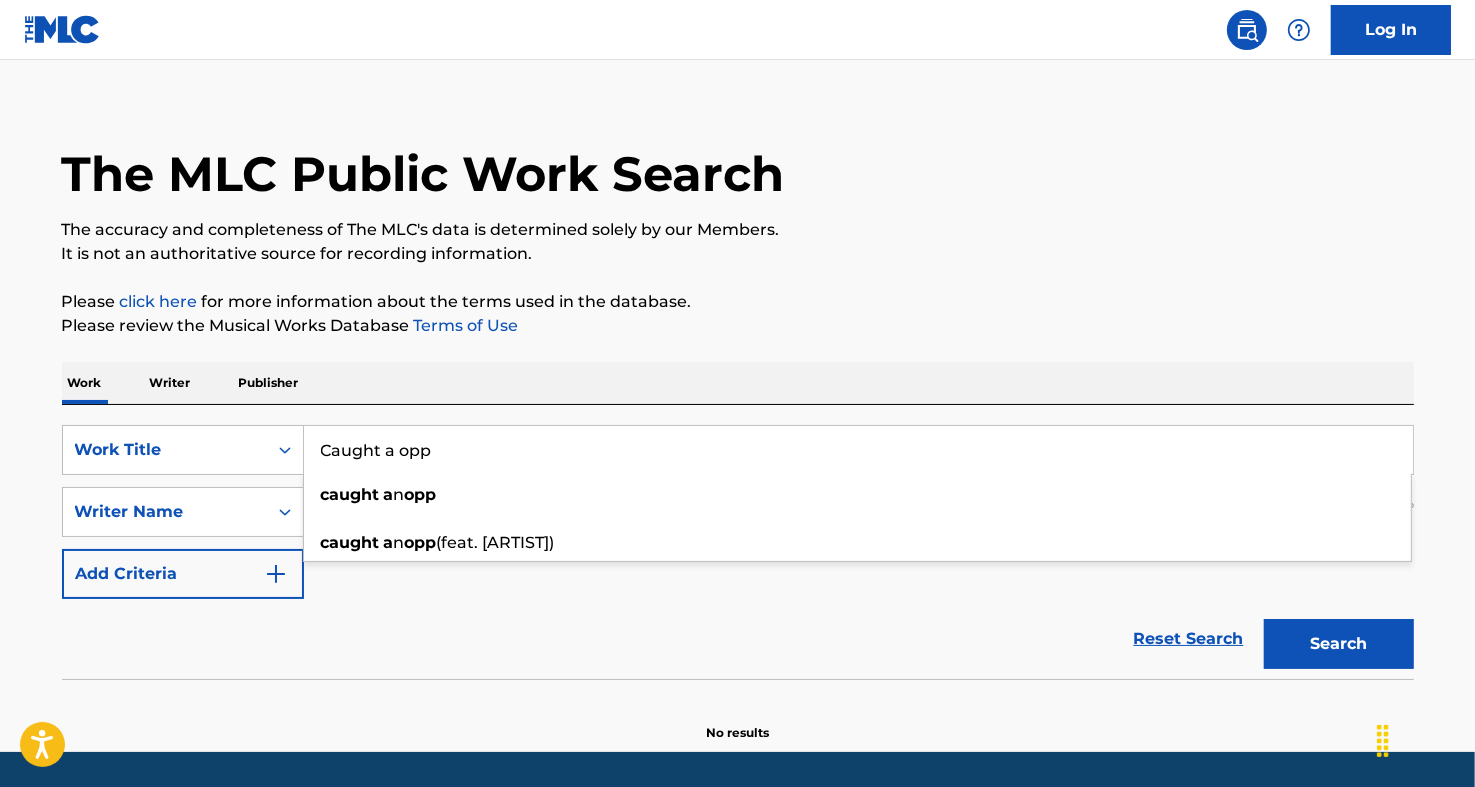 click on "Caught a opp" at bounding box center [858, 450] 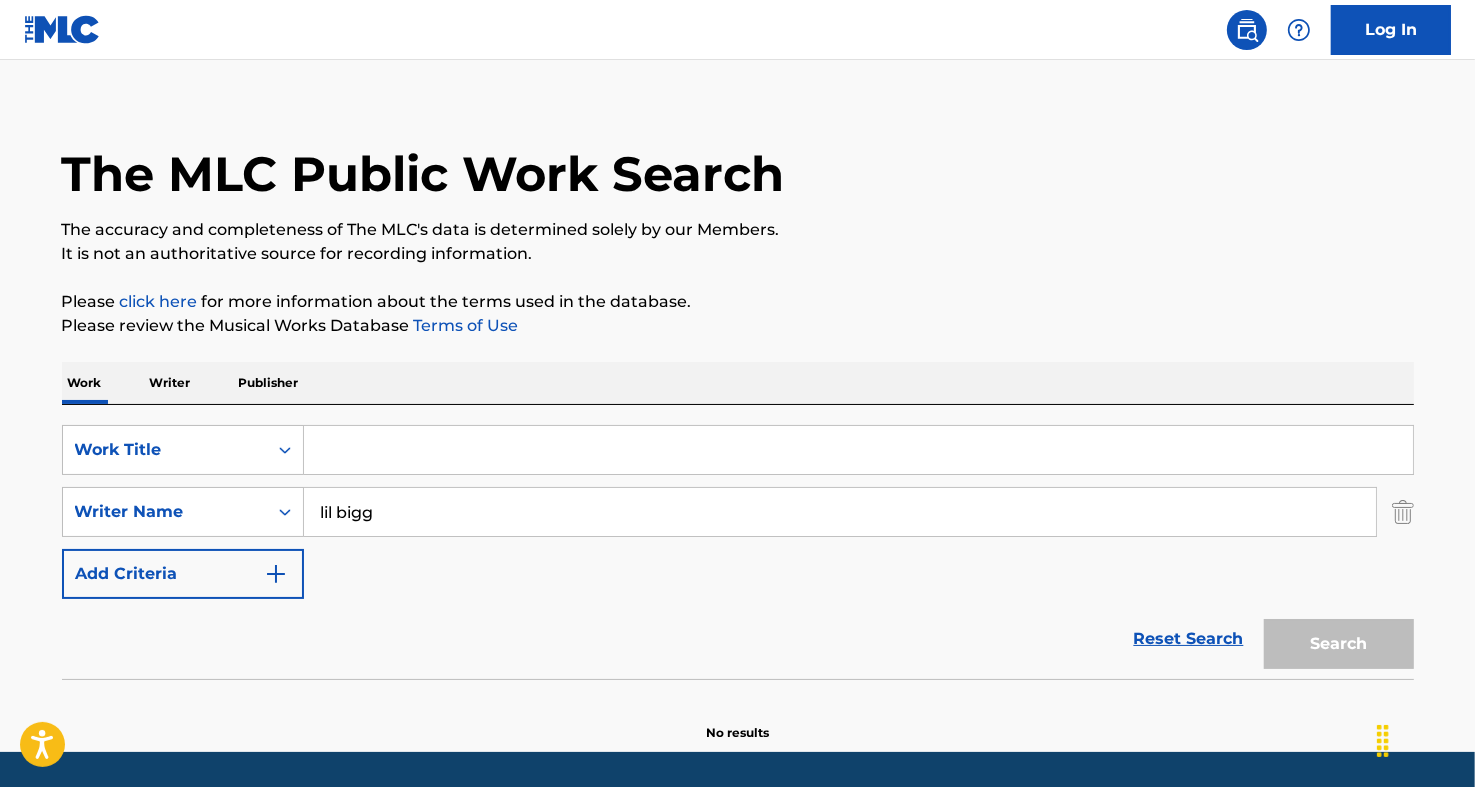 type 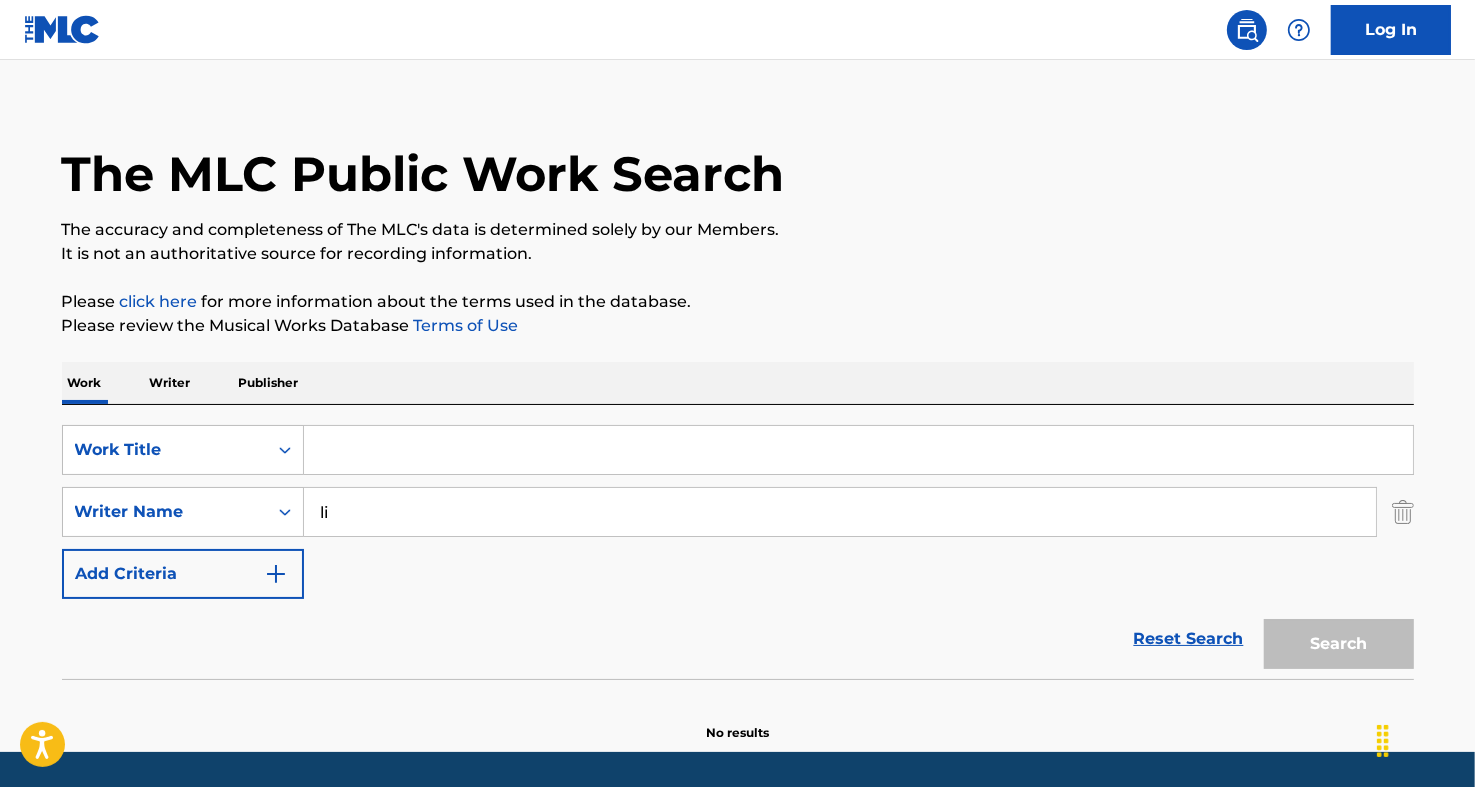 type on "l" 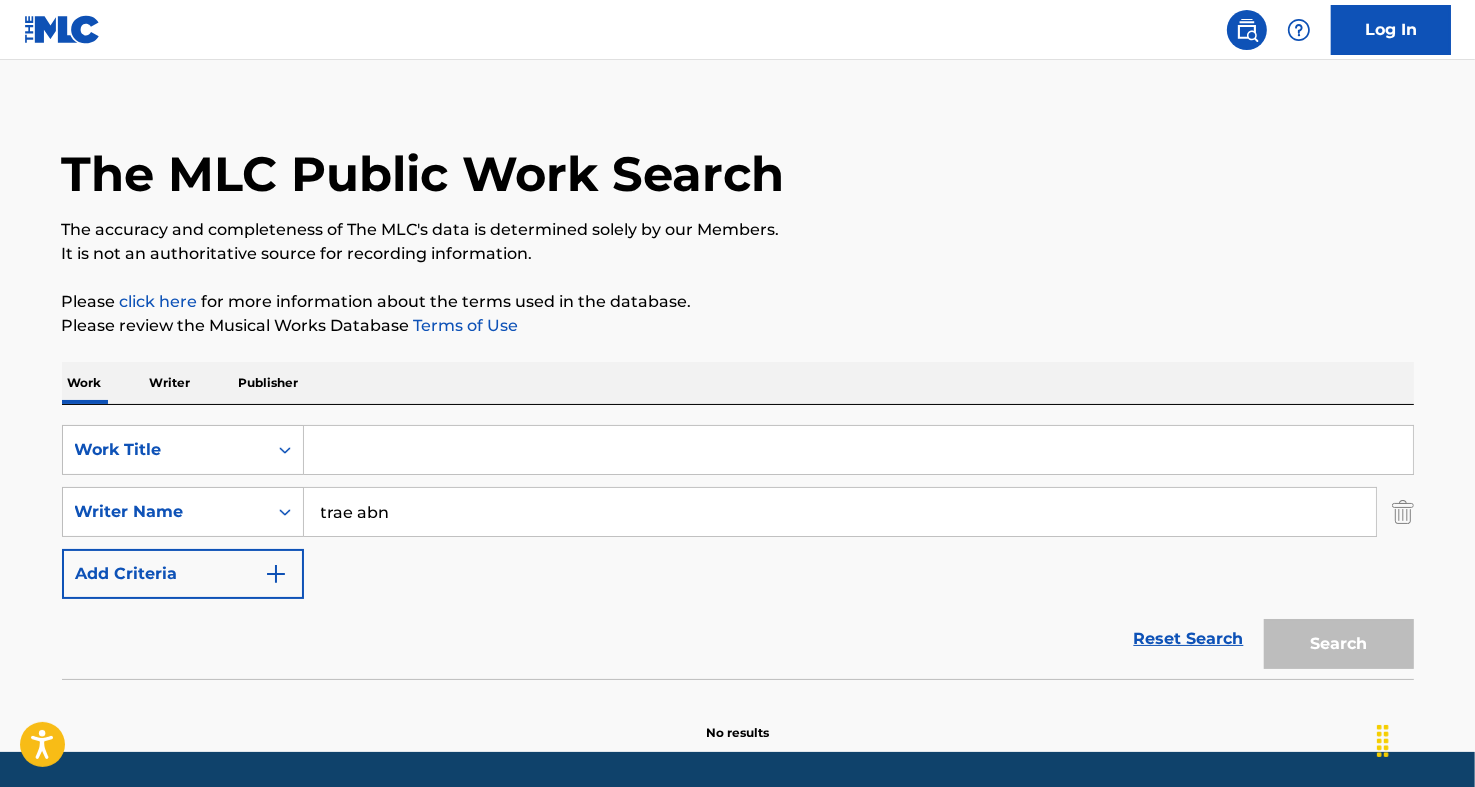 click on "SearchWithCriteria3332976a-4277-49d5-8137-3c38b68dee5a Work Title SearchWithCriteria4006df95-aa9c-4489-affd-491c78bd02f2 Writer Name [NAME] abn Add Criteria" at bounding box center [738, 512] 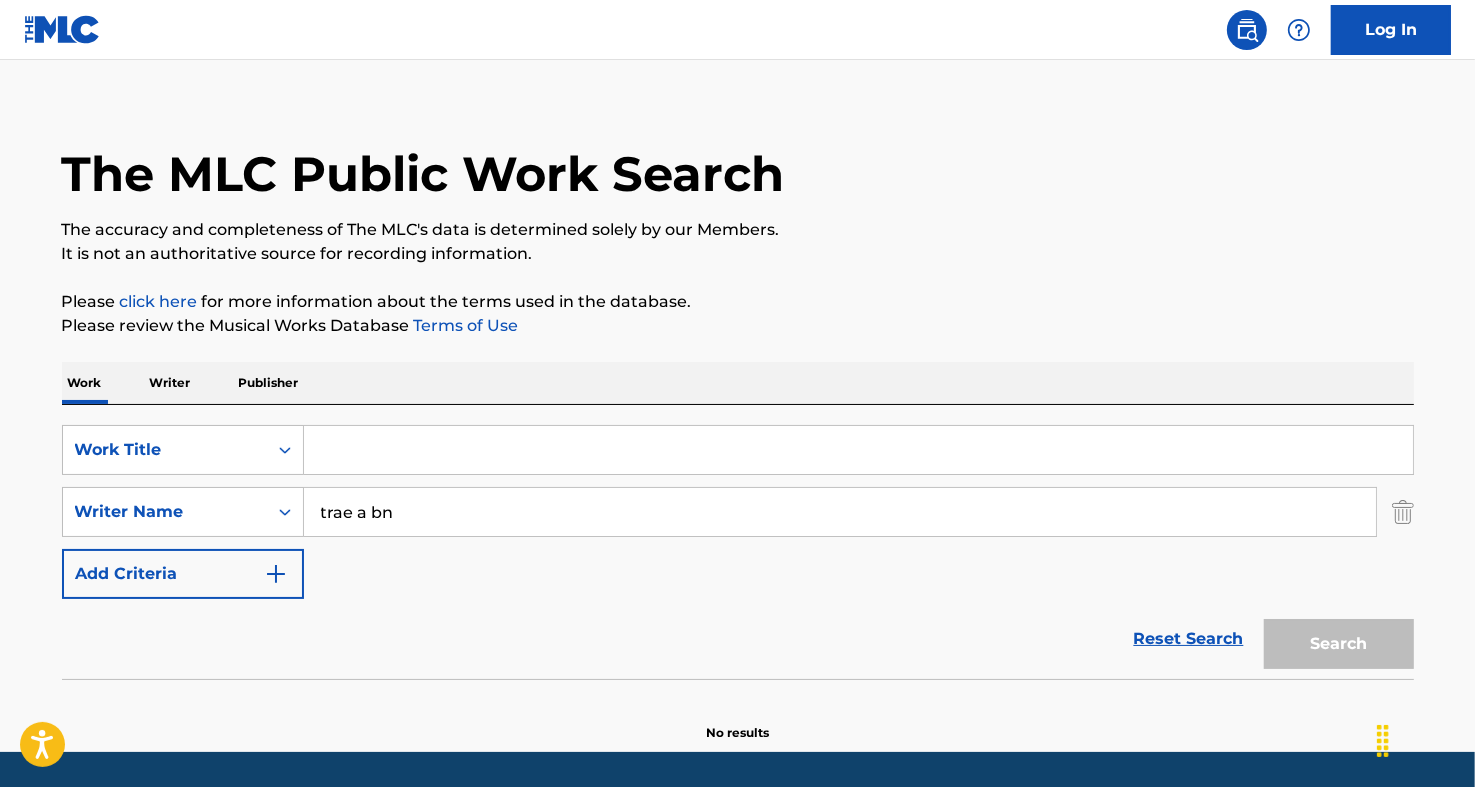 click on "trae a bn" at bounding box center [840, 512] 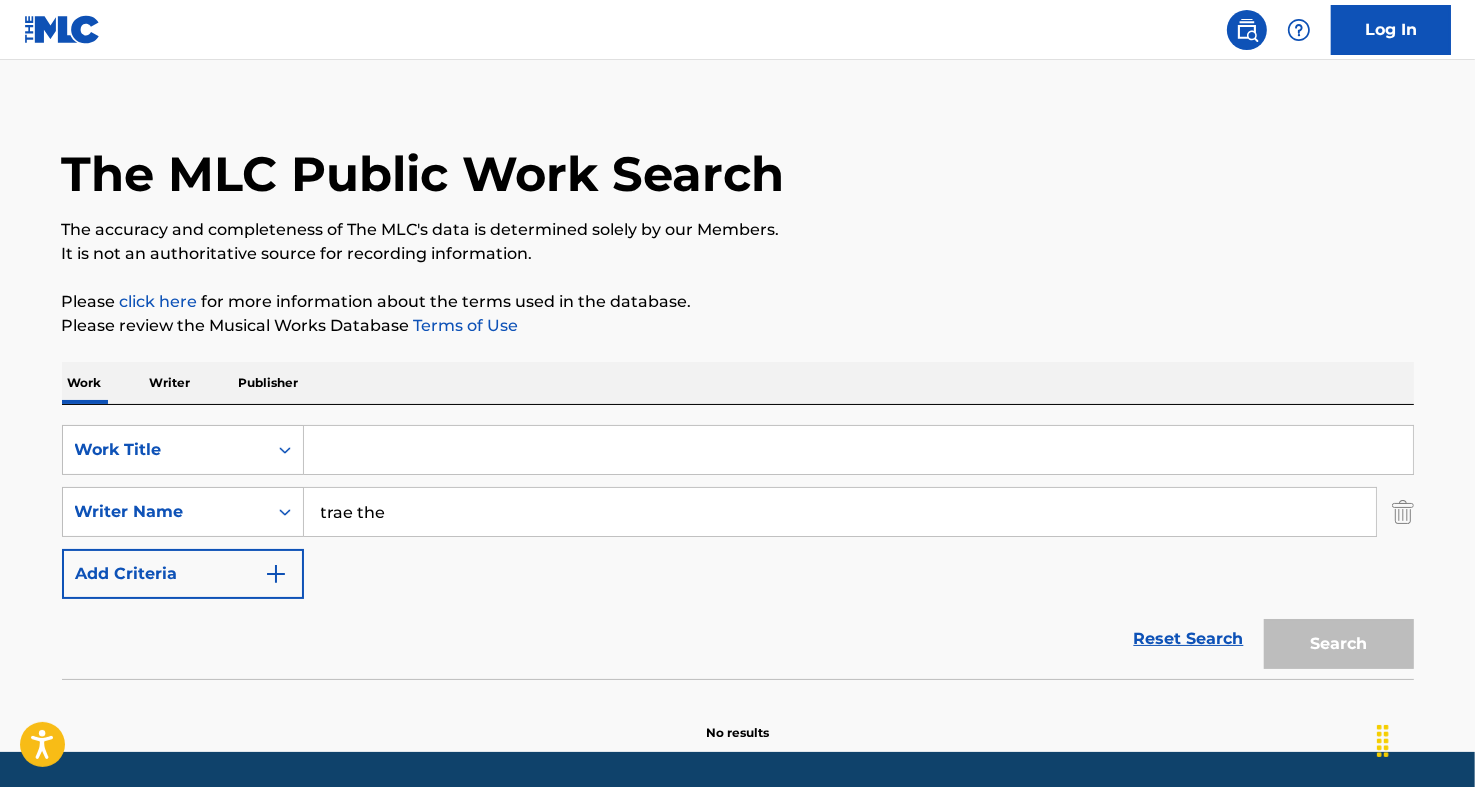 type on "trae the" 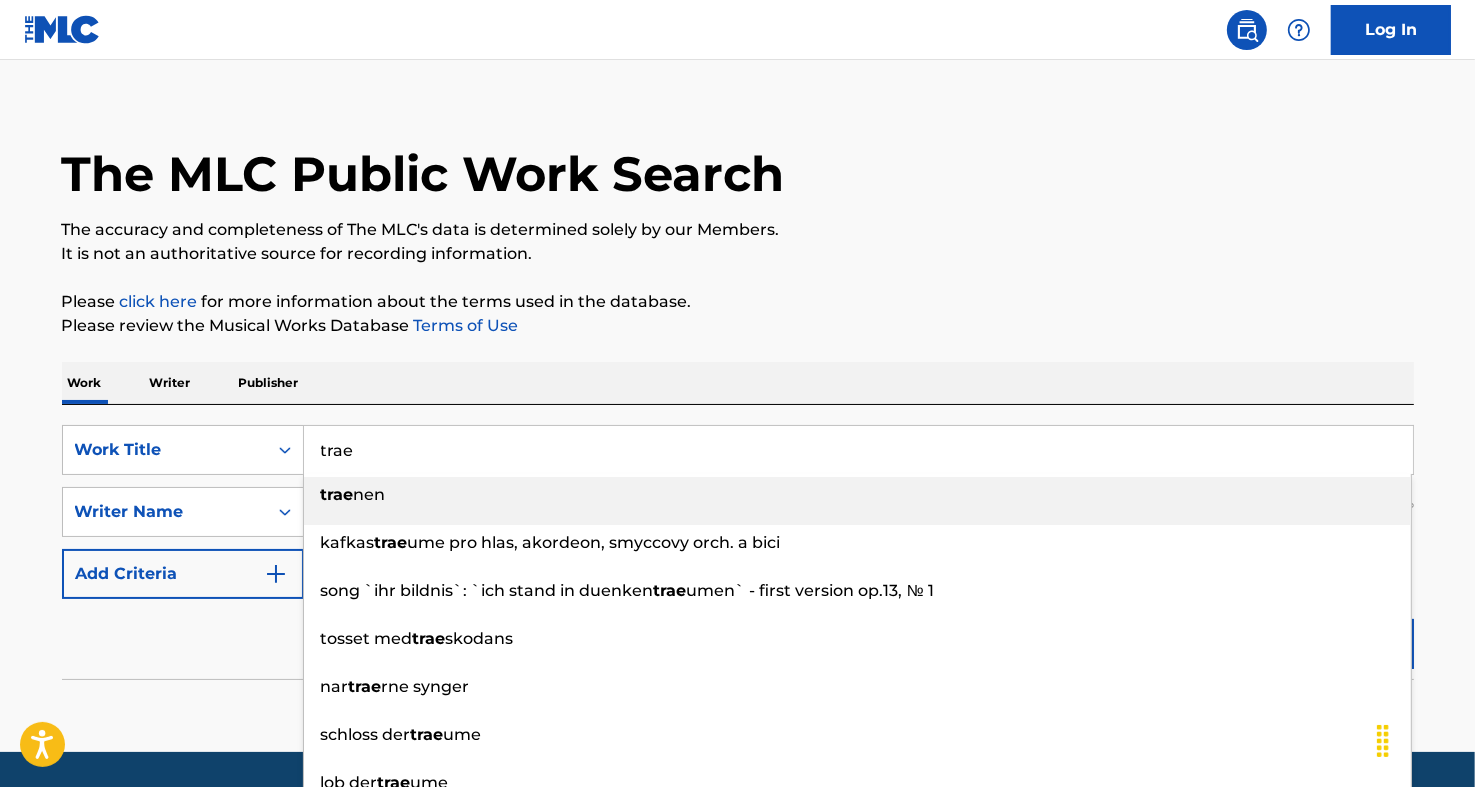 drag, startPoint x: 420, startPoint y: 445, endPoint x: 414, endPoint y: 454, distance: 10.816654 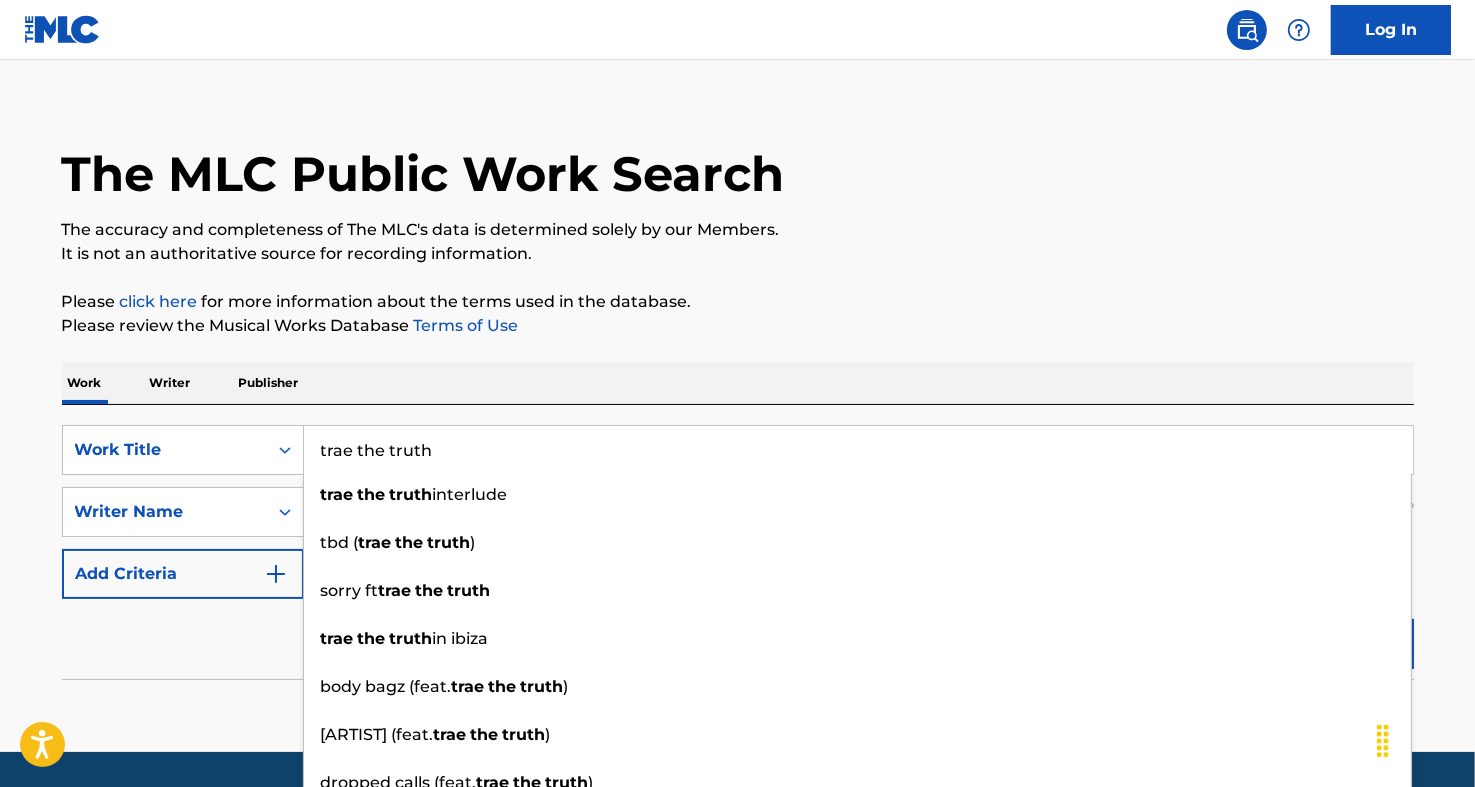 type on "trae the truth" 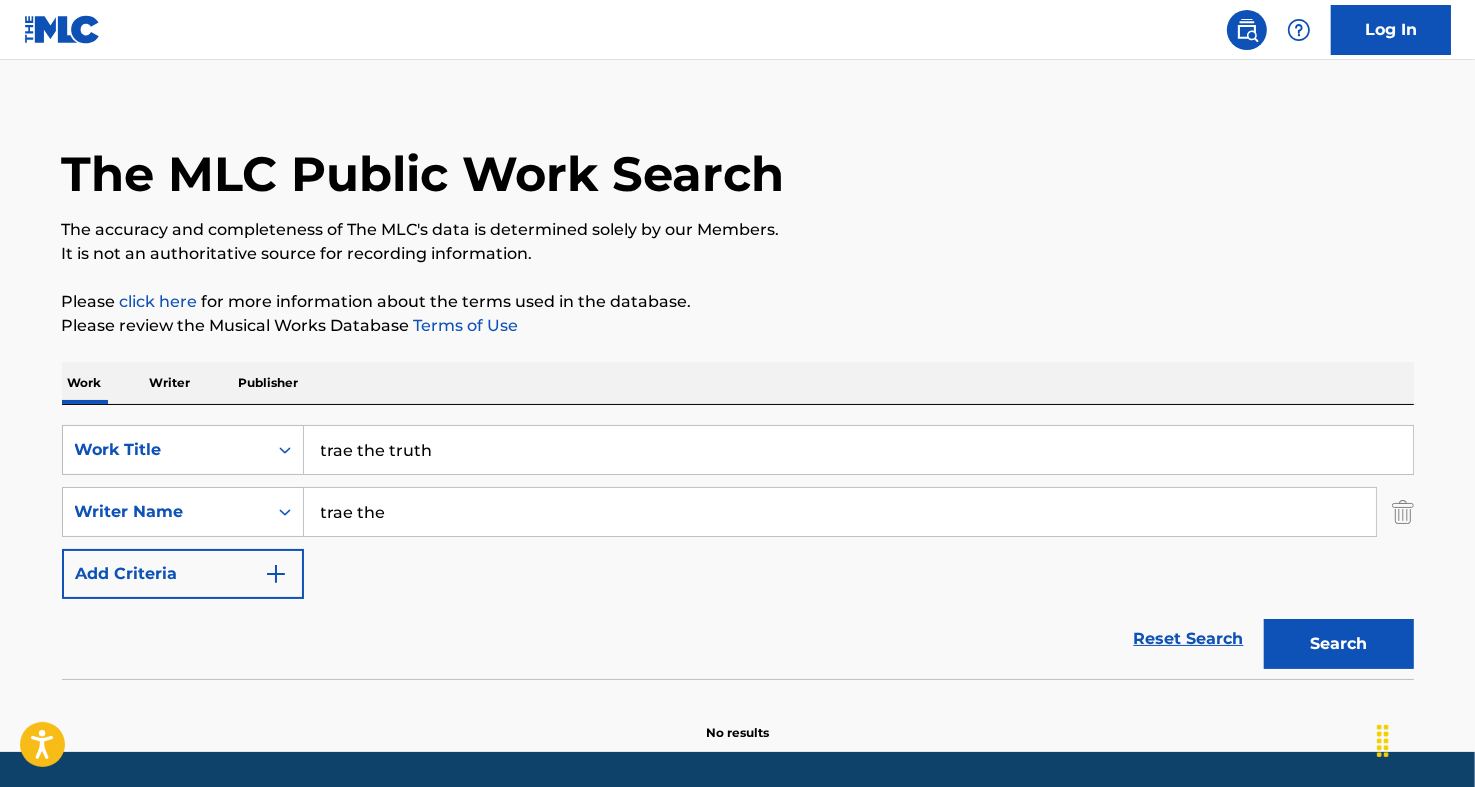 click on "trae the" at bounding box center [840, 512] 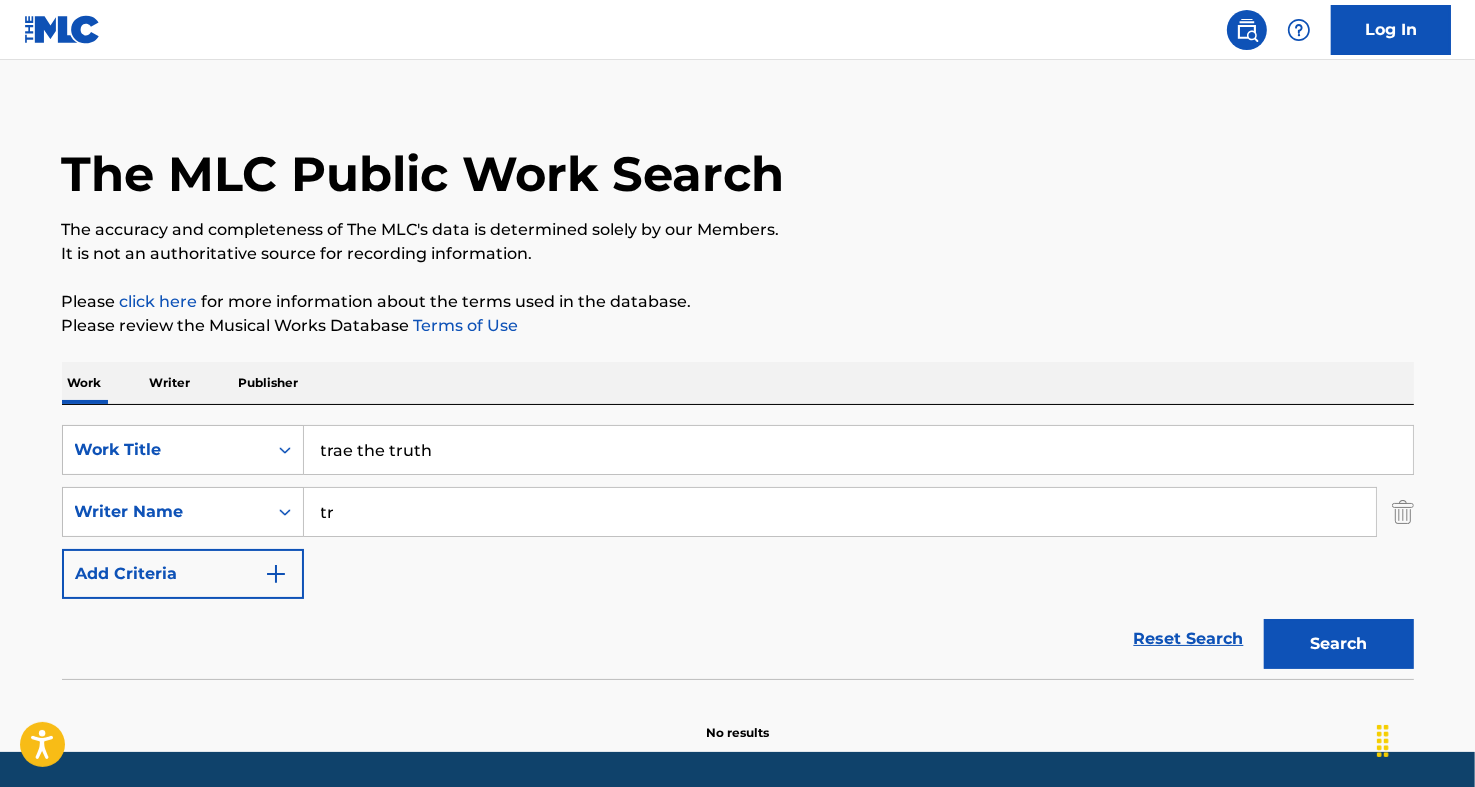 type on "t" 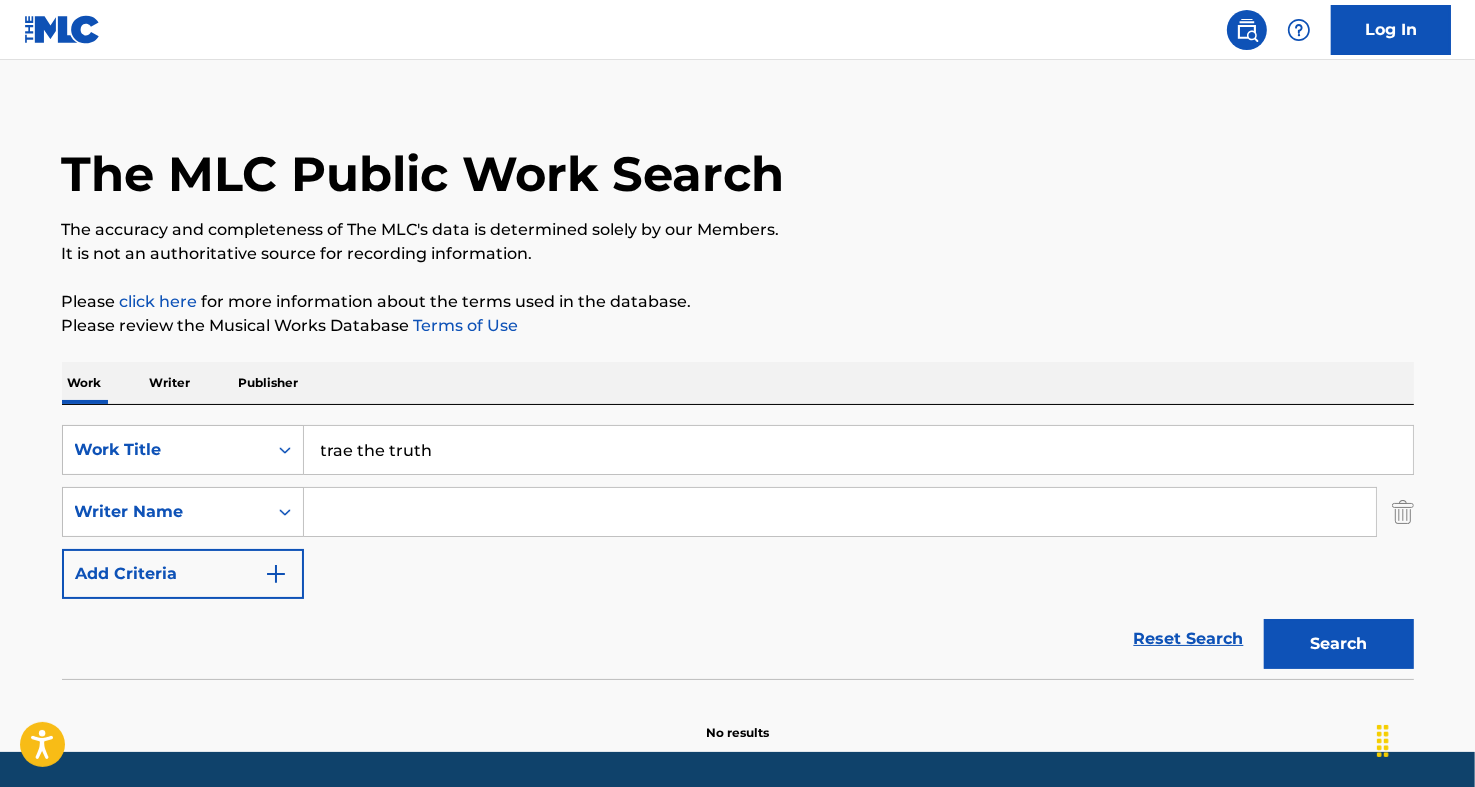 type 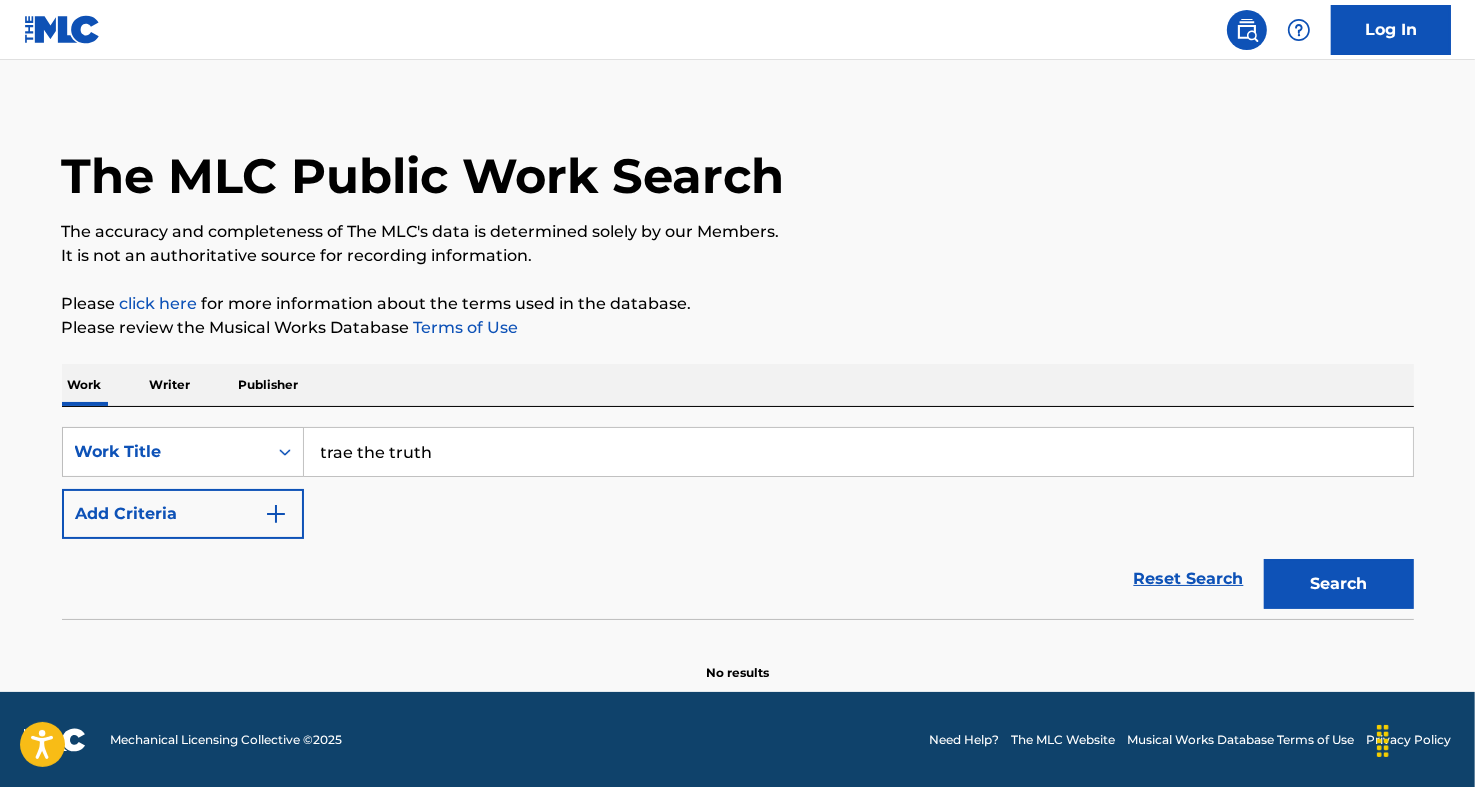 click on "Search" at bounding box center (1339, 584) 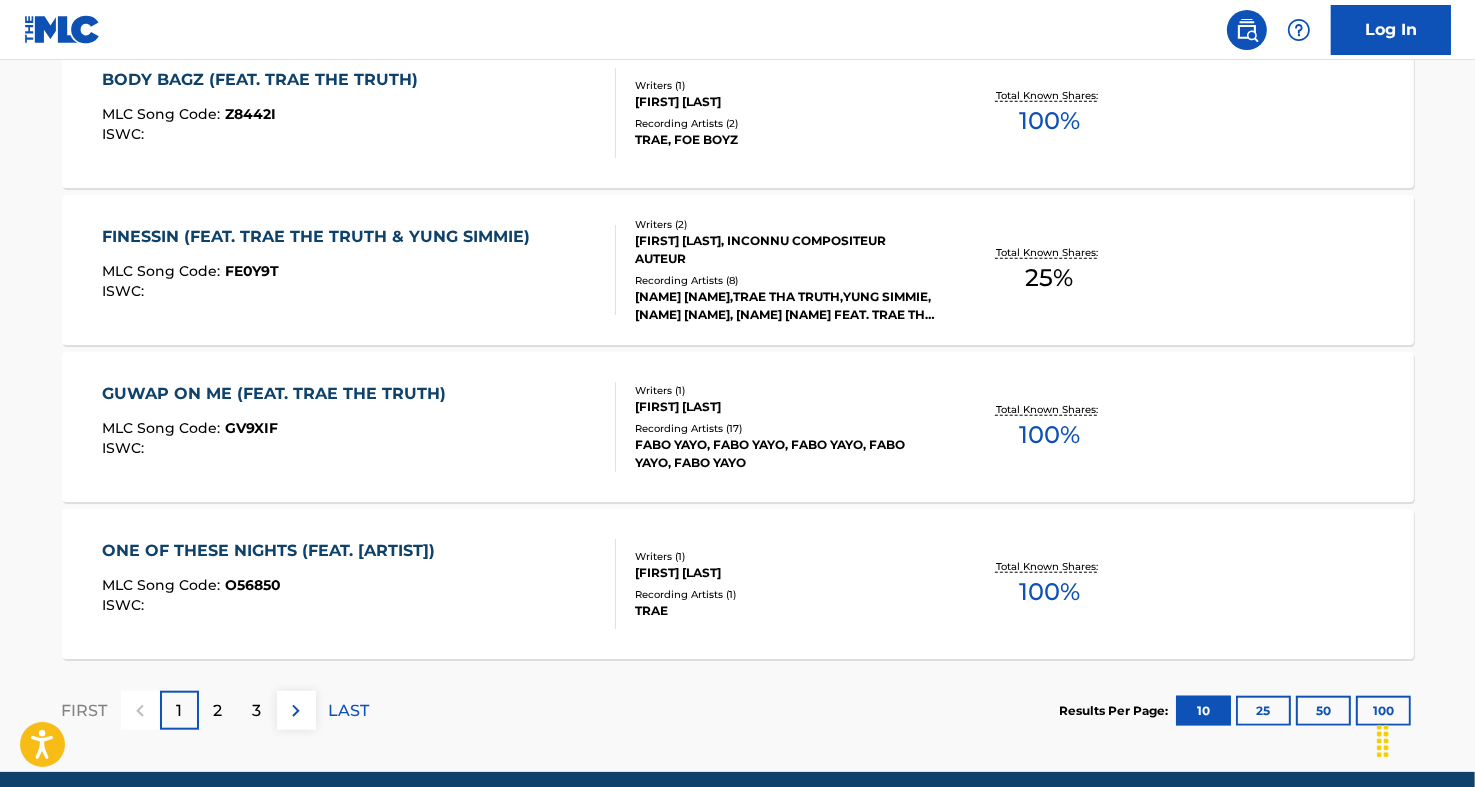 scroll, scrollTop: 1660, scrollLeft: 0, axis: vertical 